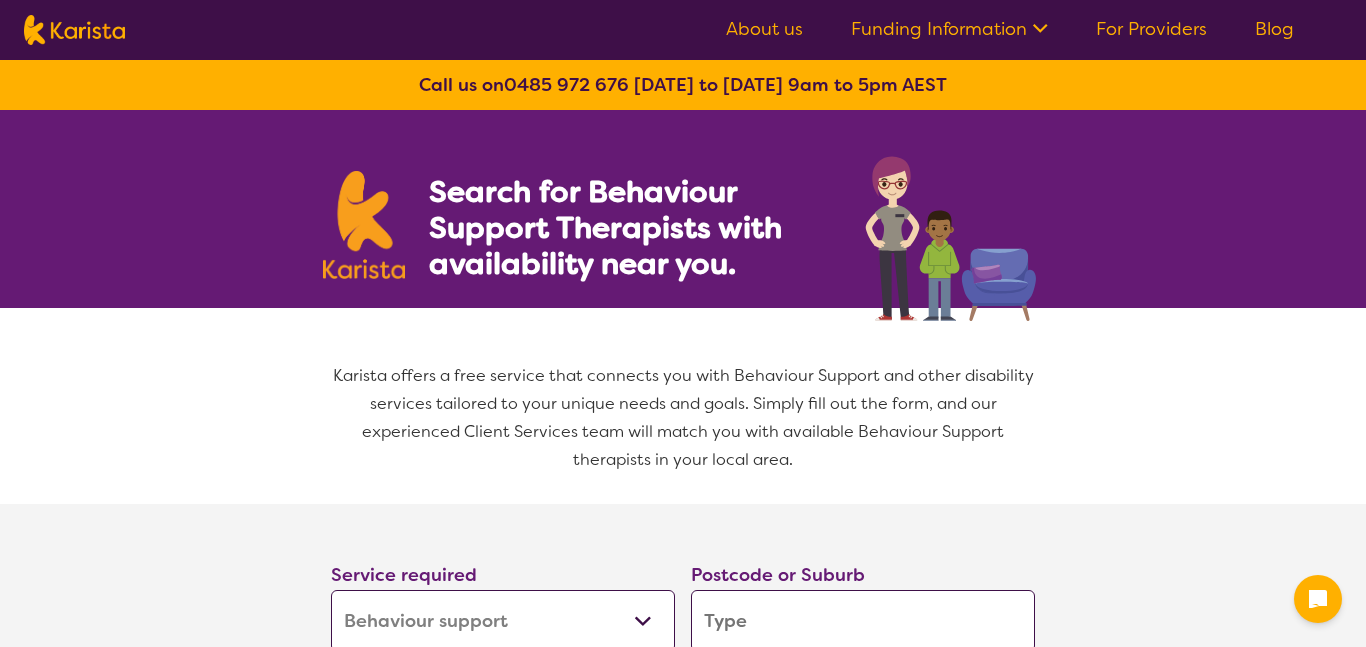 select on "Behaviour support" 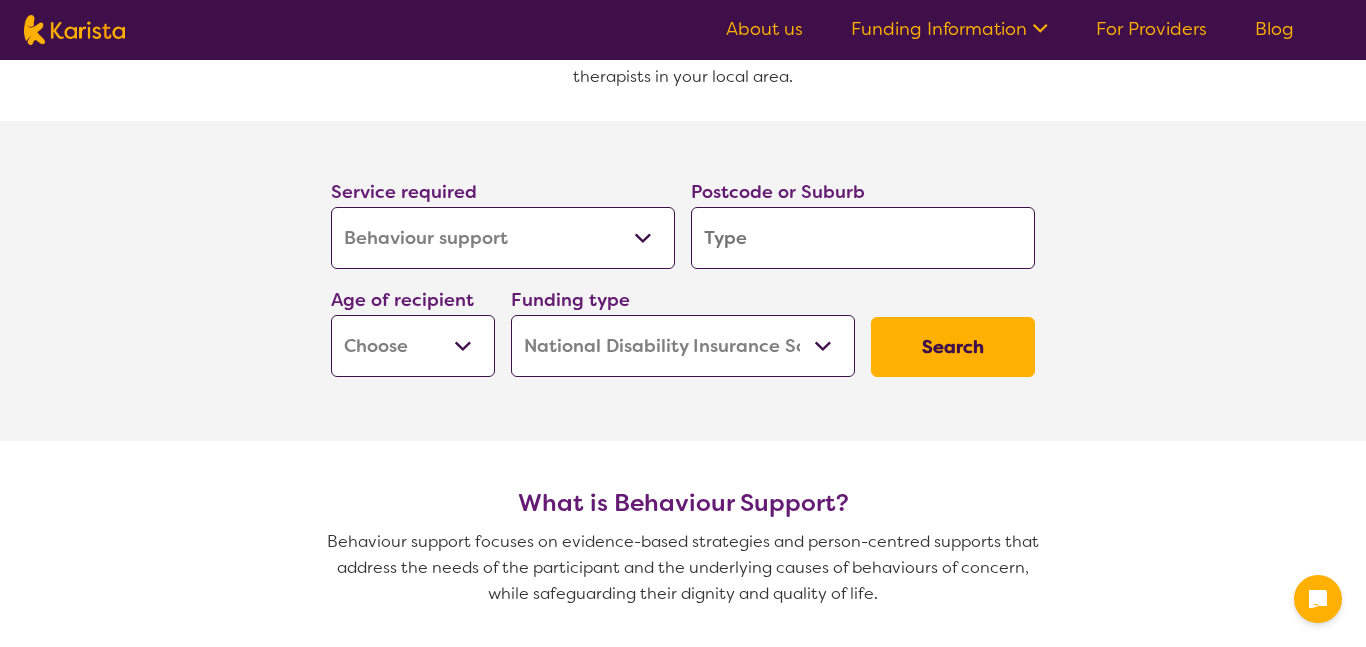 scroll, scrollTop: 389, scrollLeft: 0, axis: vertical 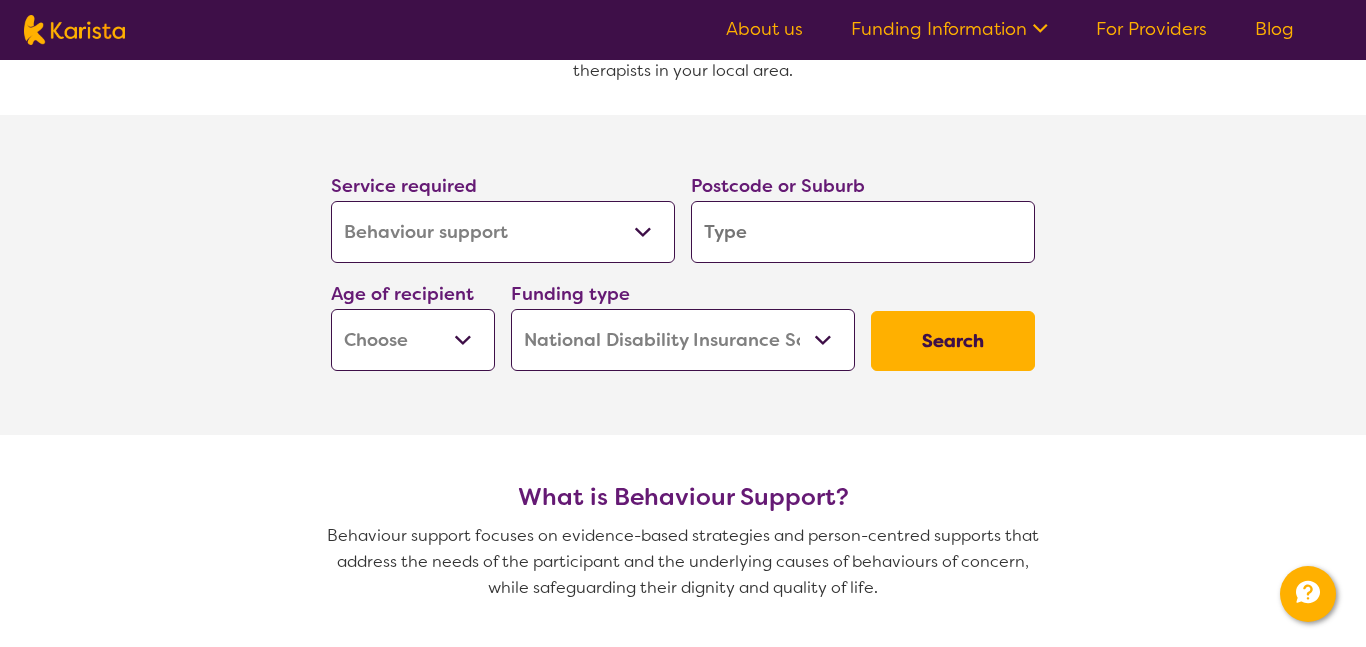 click on "Allied Health Assistant Assessment ([MEDICAL_DATA] or [MEDICAL_DATA]) Behaviour support Counselling Dietitian Domestic and home help Employment Support Exercise physiology Home Care Package Provider Key Worker NDIS Plan management NDIS Support Coordination Nursing services [MEDICAL_DATA] Personal care Physiotherapy [MEDICAL_DATA] Psychology Psychosocial Recovery Coach Respite [MEDICAL_DATA] Support worker Supported accommodation" at bounding box center (503, 232) 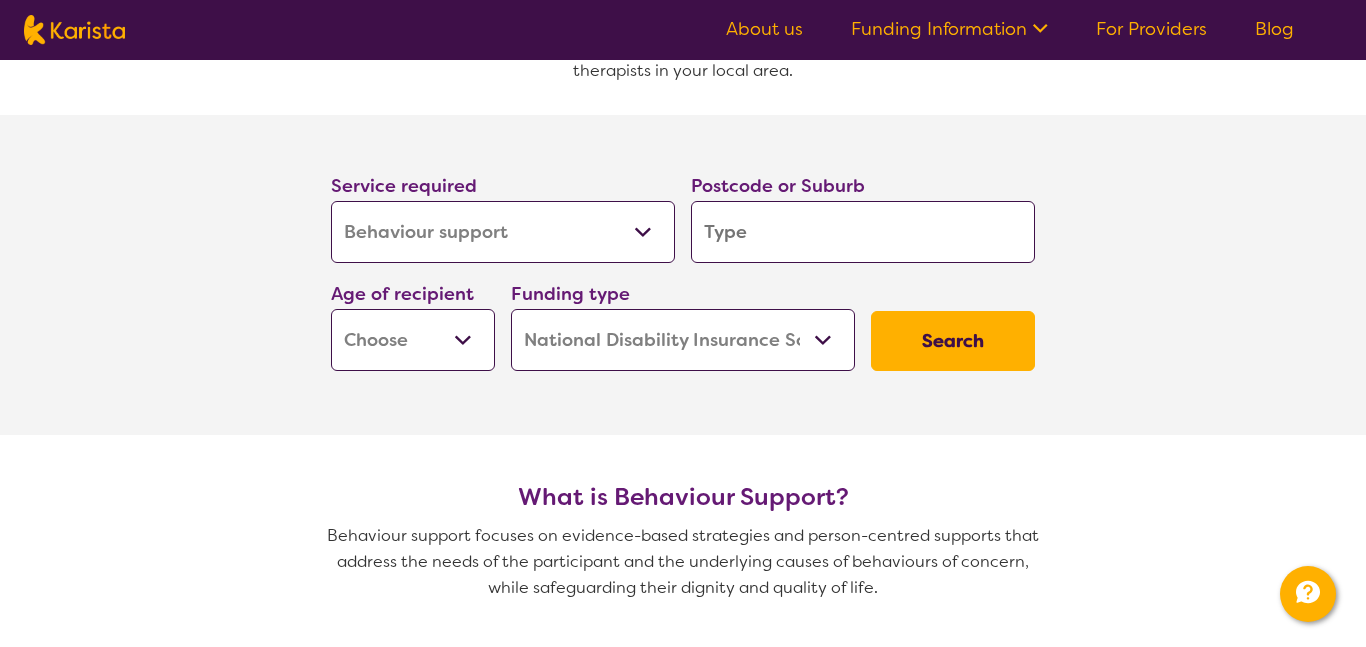 click at bounding box center (863, 232) 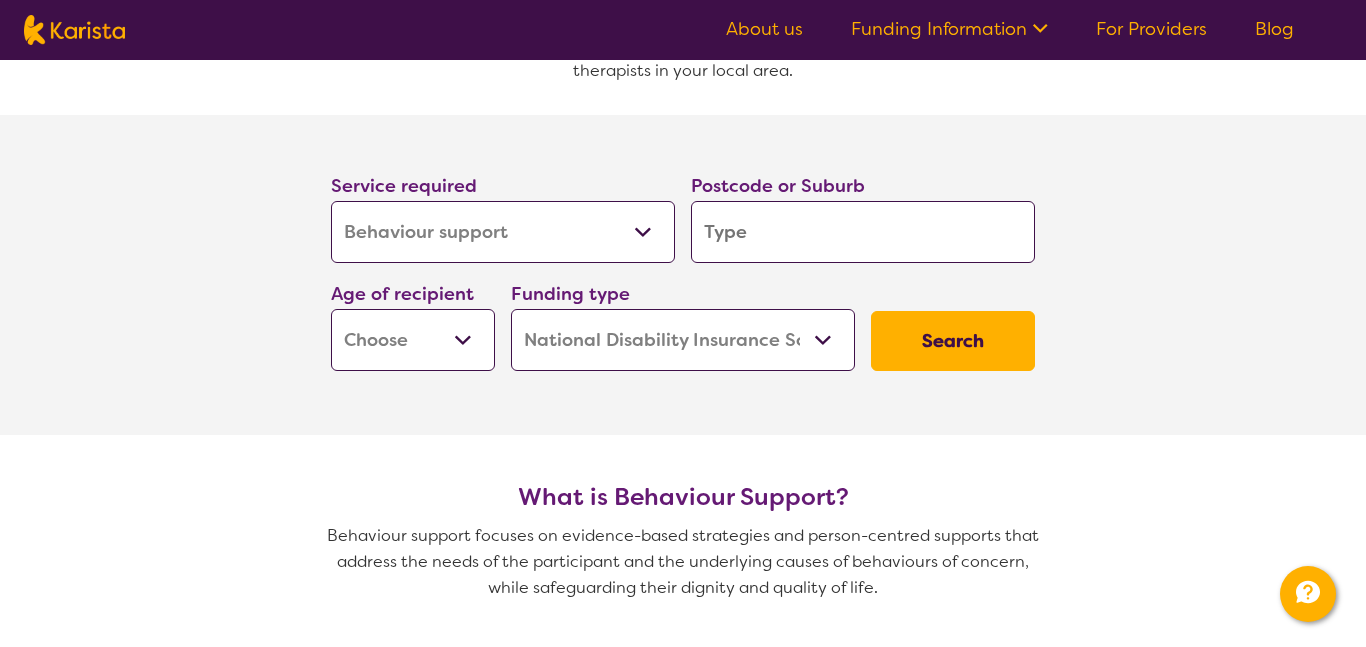 type on "2" 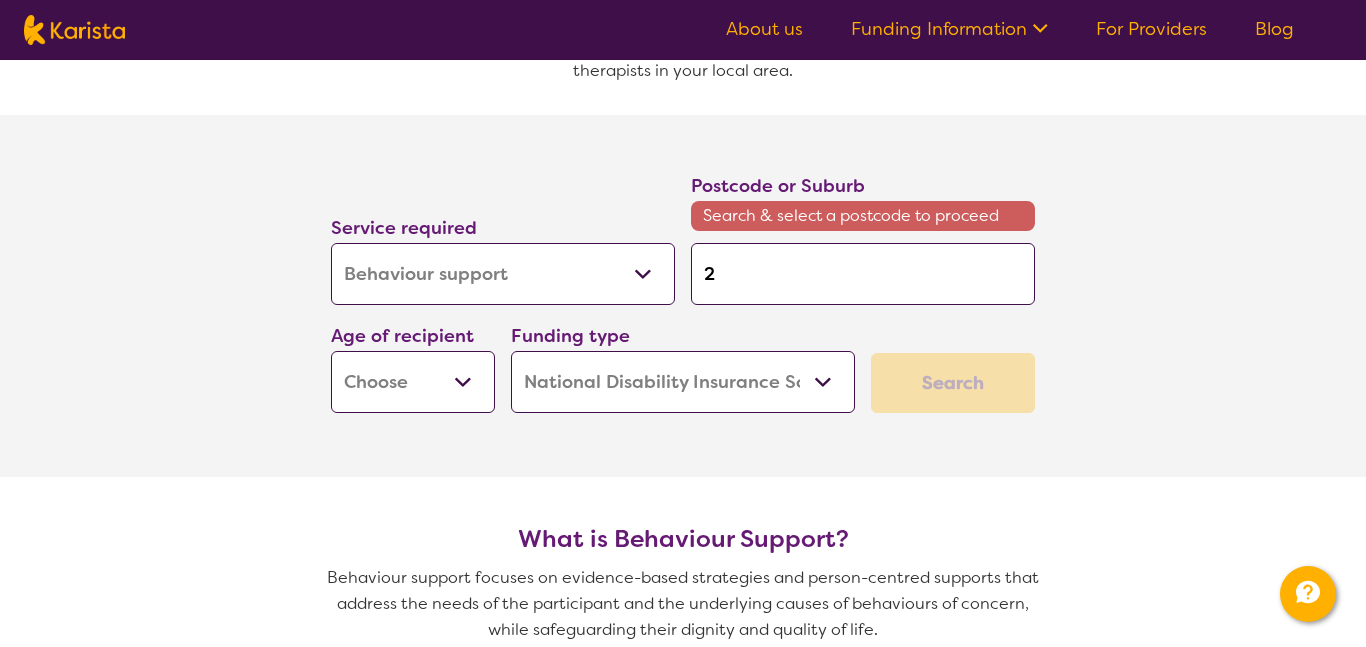 type on "26" 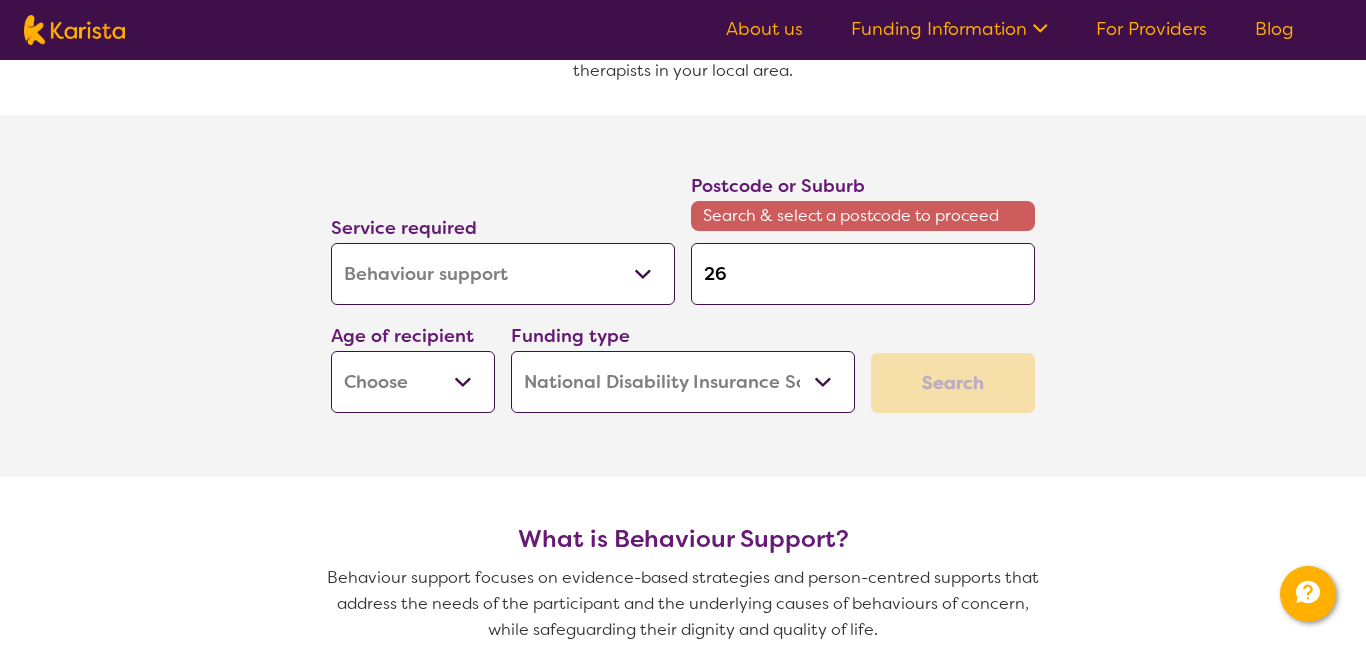 type on "265" 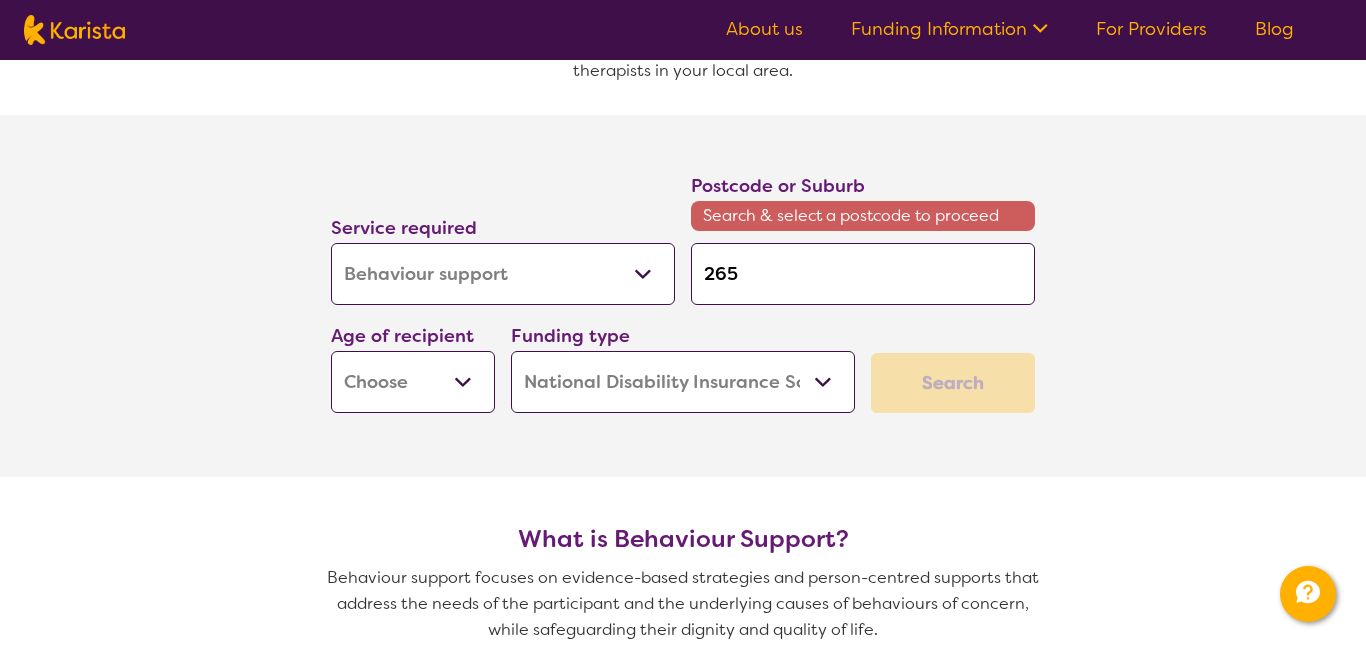 type on "2650" 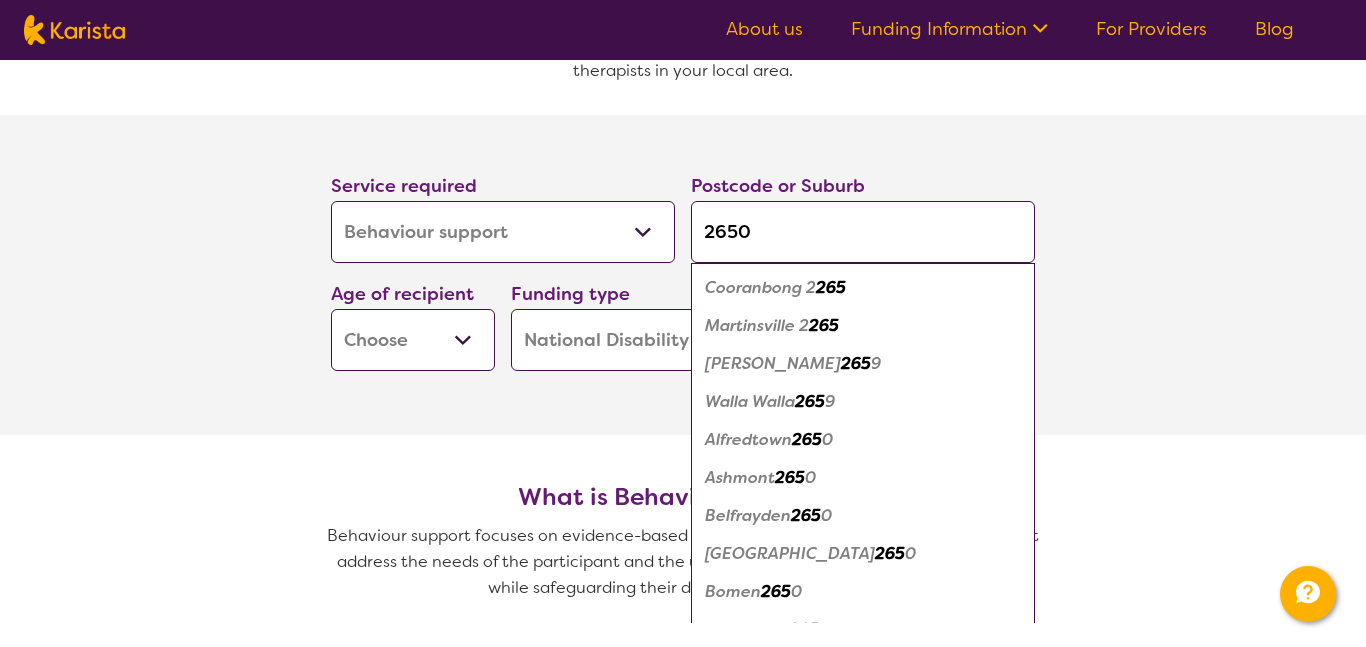 type on "2650" 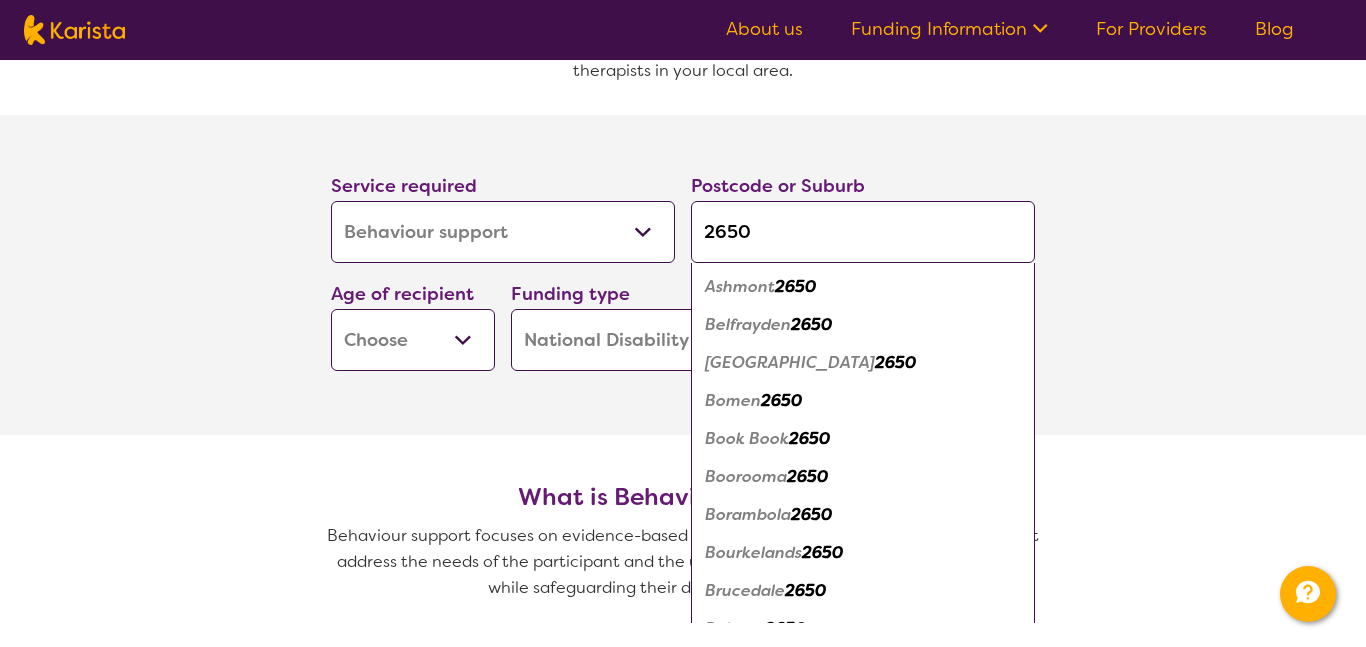 scroll, scrollTop: 6, scrollLeft: 0, axis: vertical 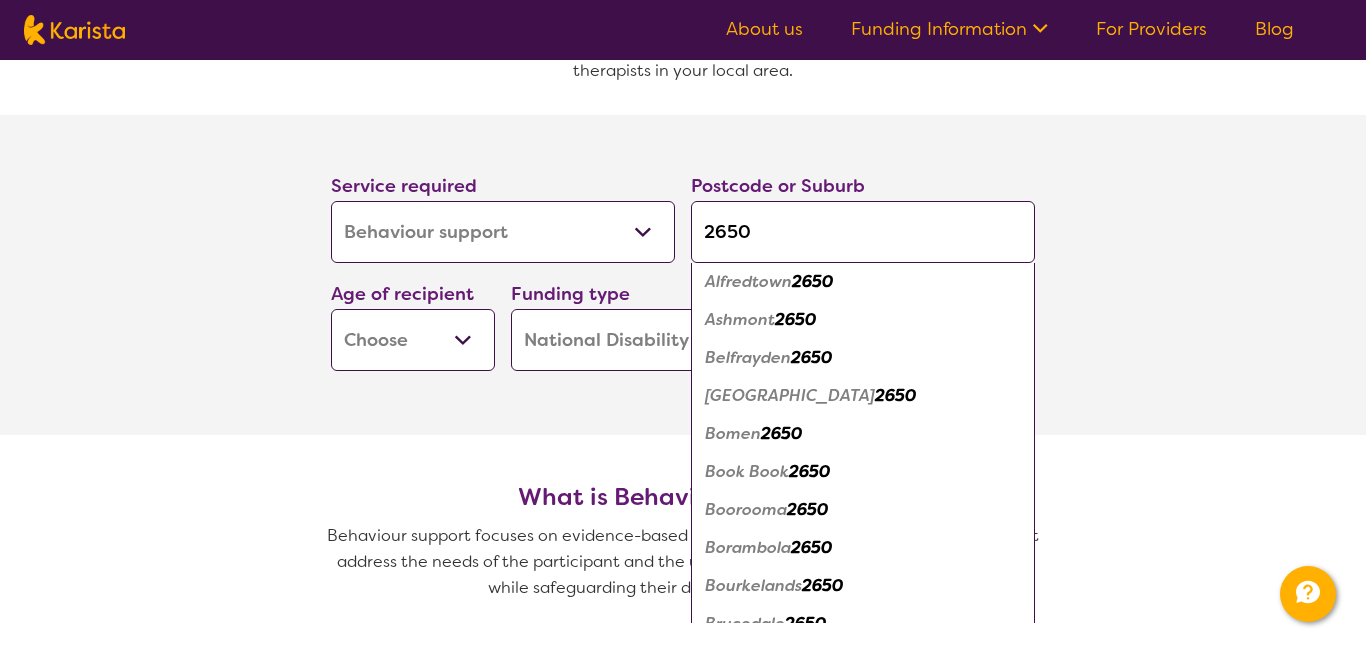 type on "265" 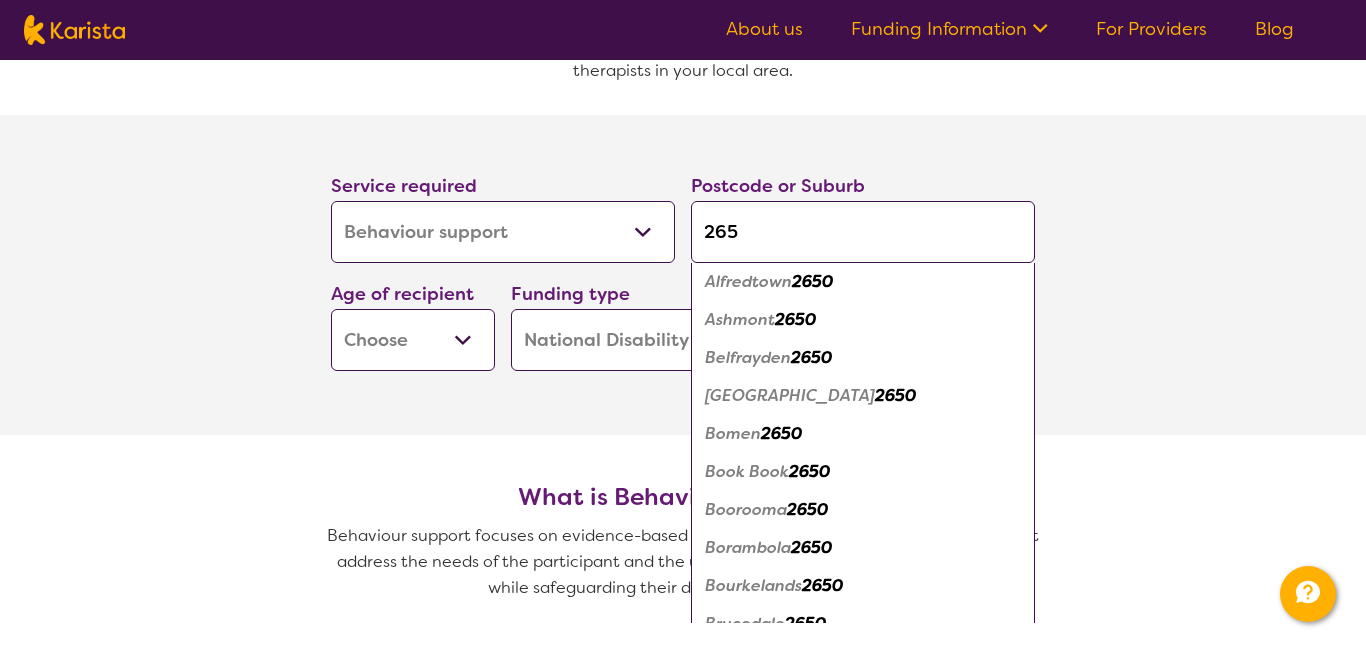 type on "26" 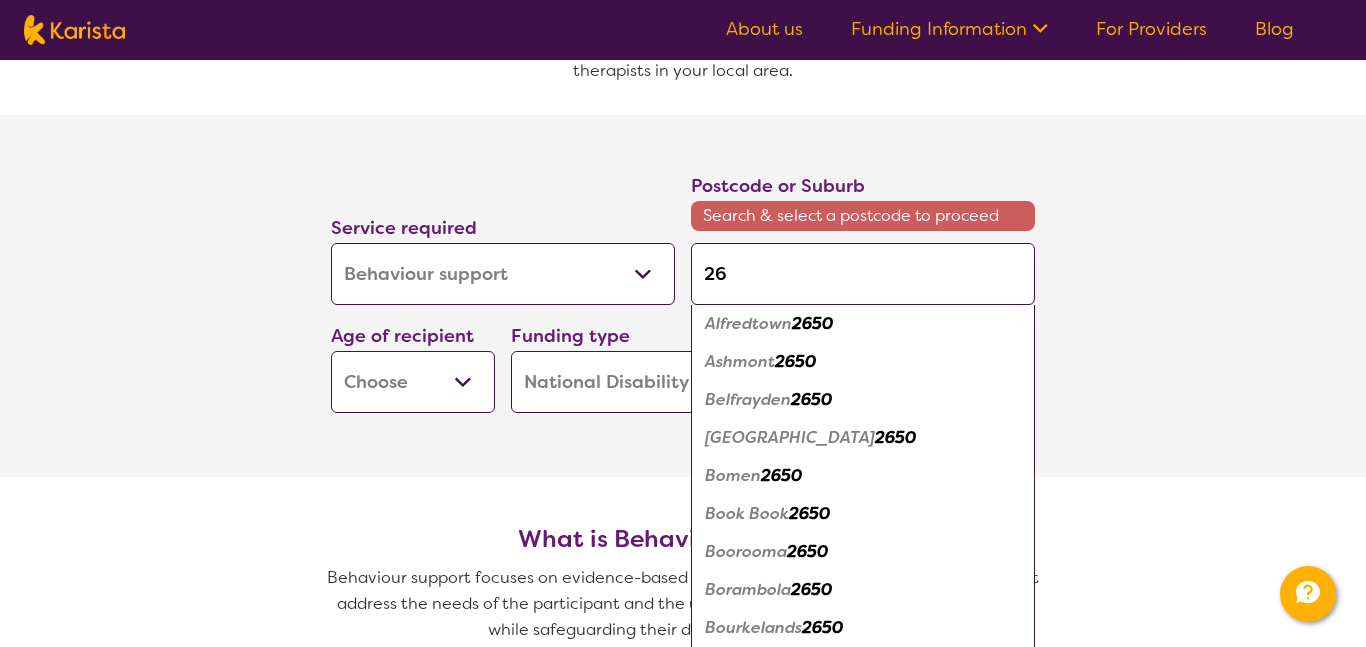 type on "2" 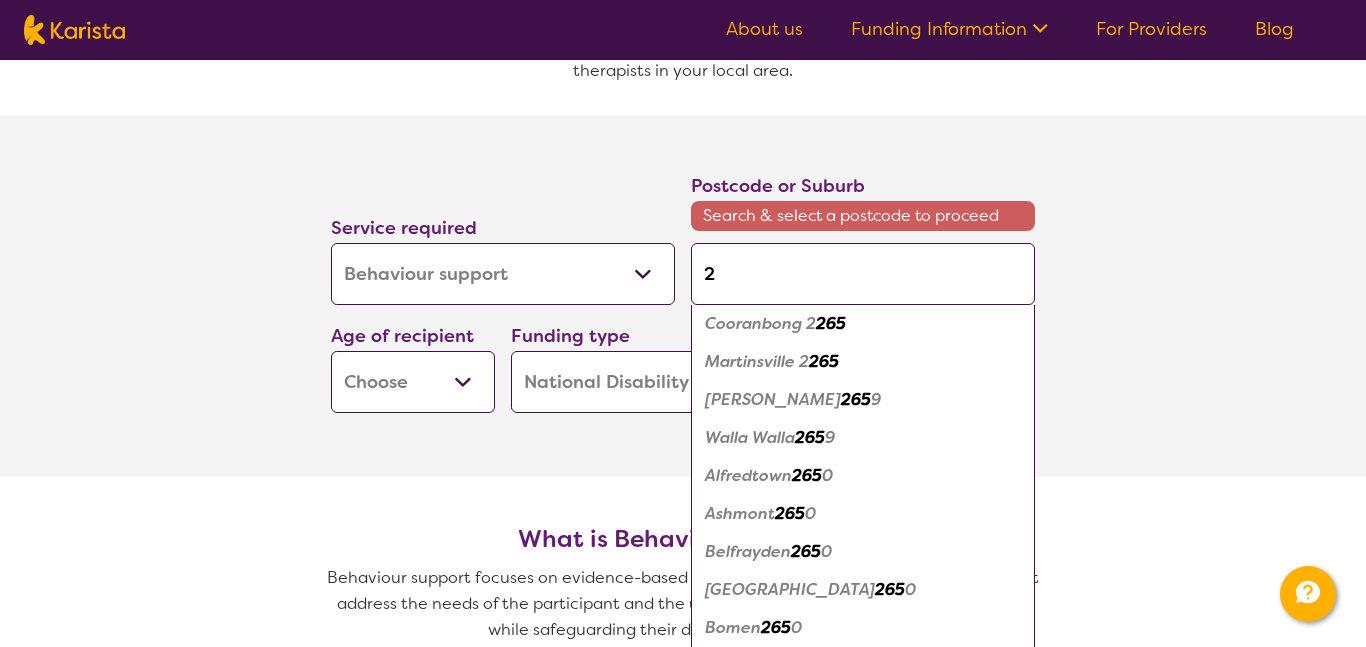 type 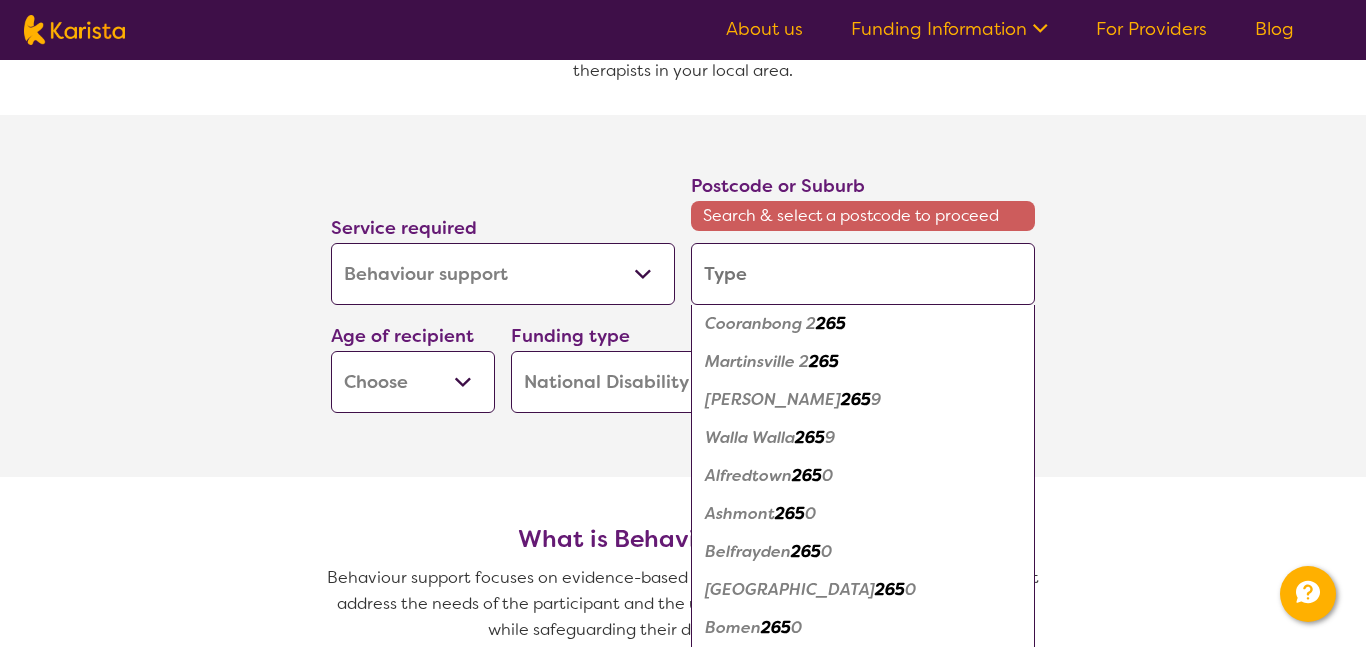 scroll, scrollTop: 0, scrollLeft: 0, axis: both 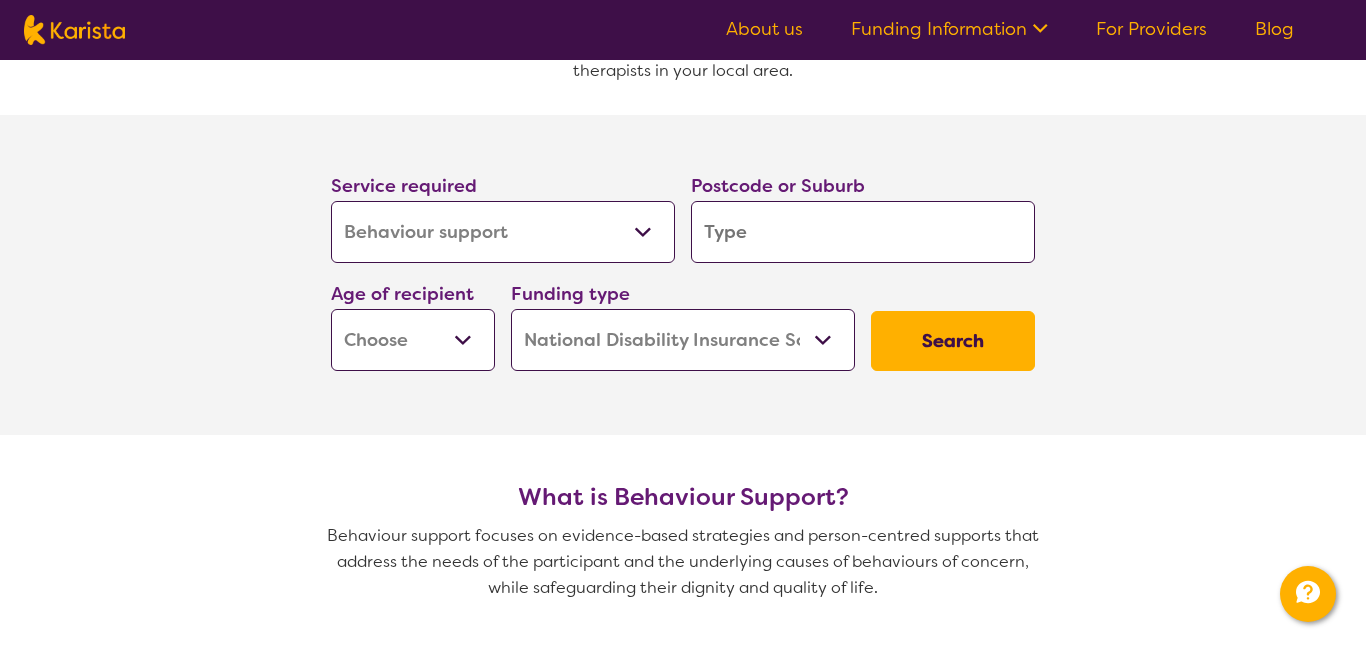 type on "K" 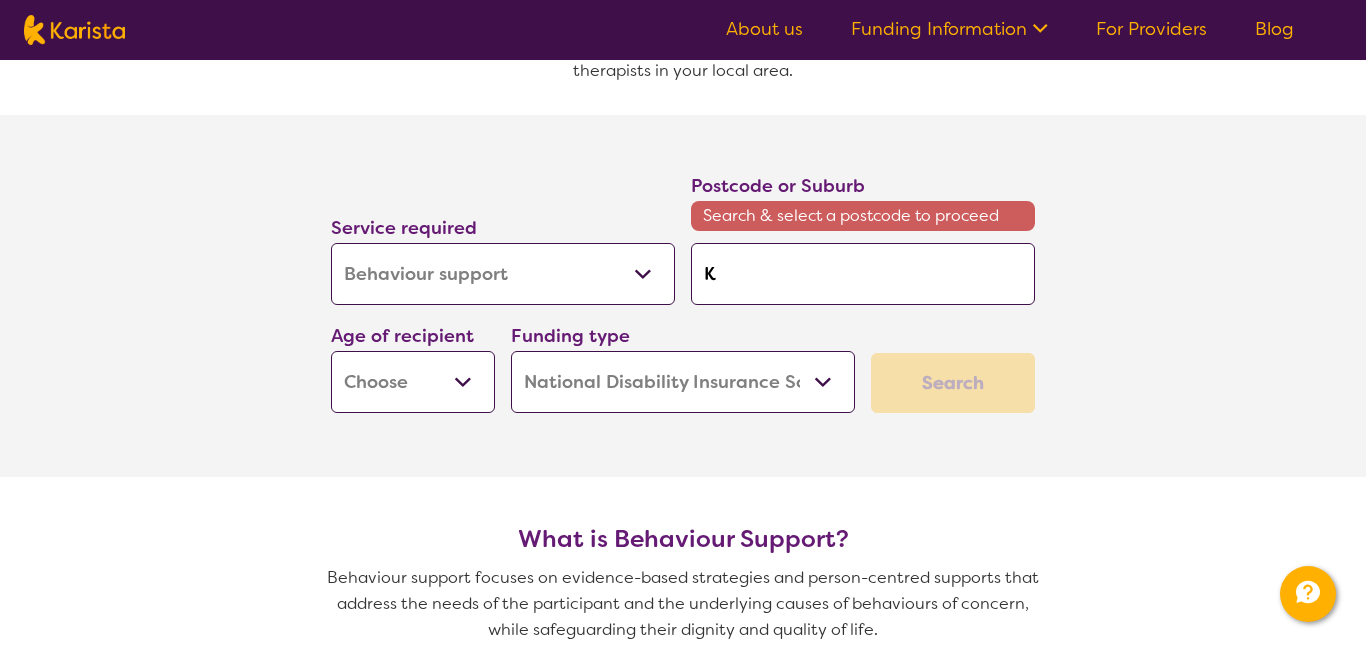 type on "Ko" 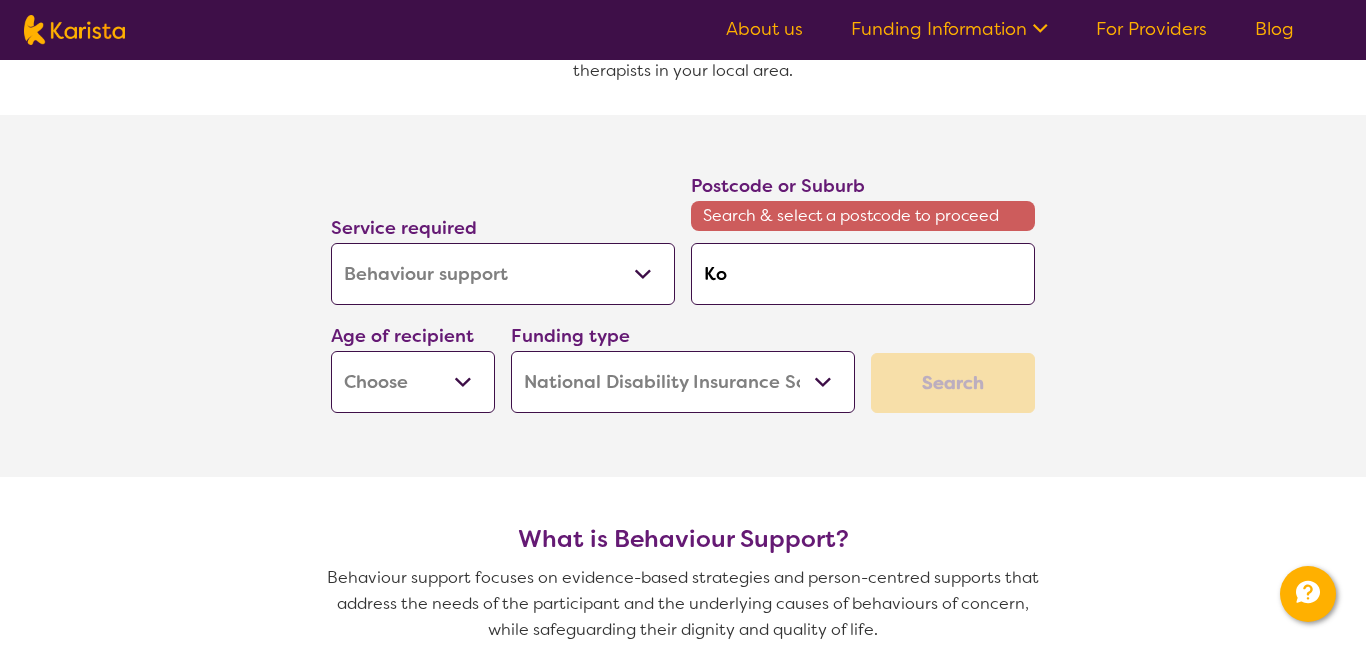 type on "Koo" 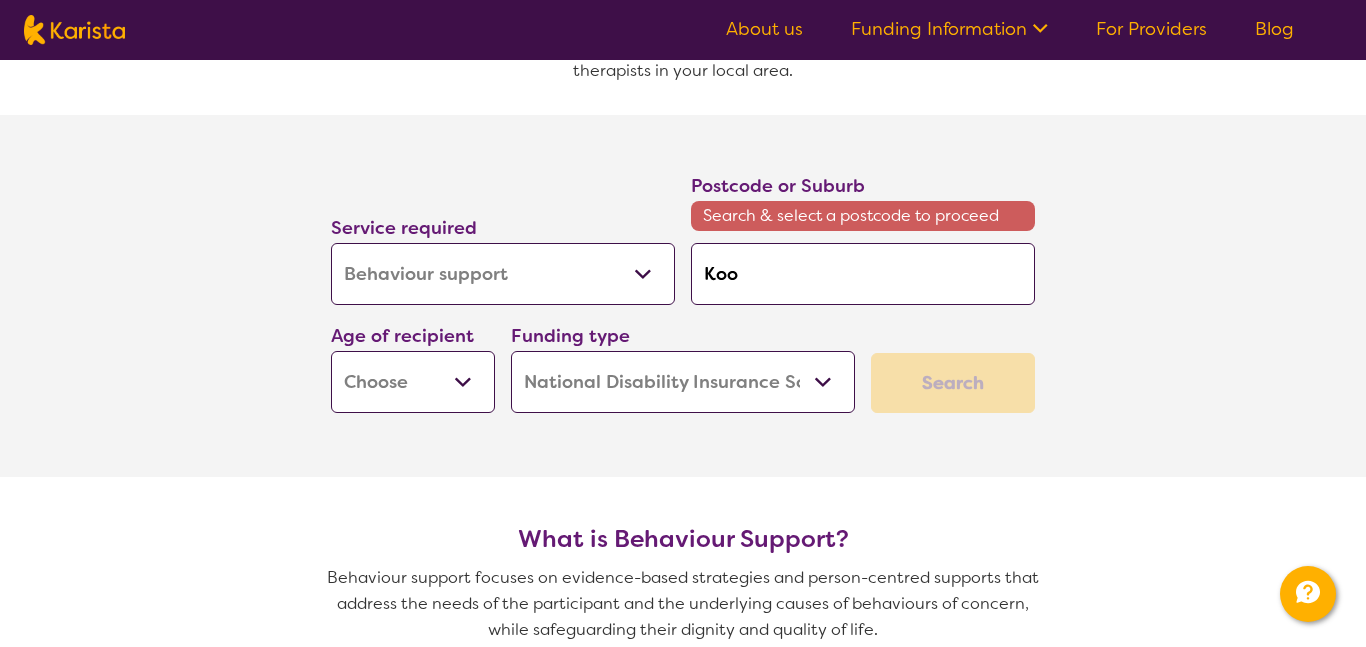 type on "Koor" 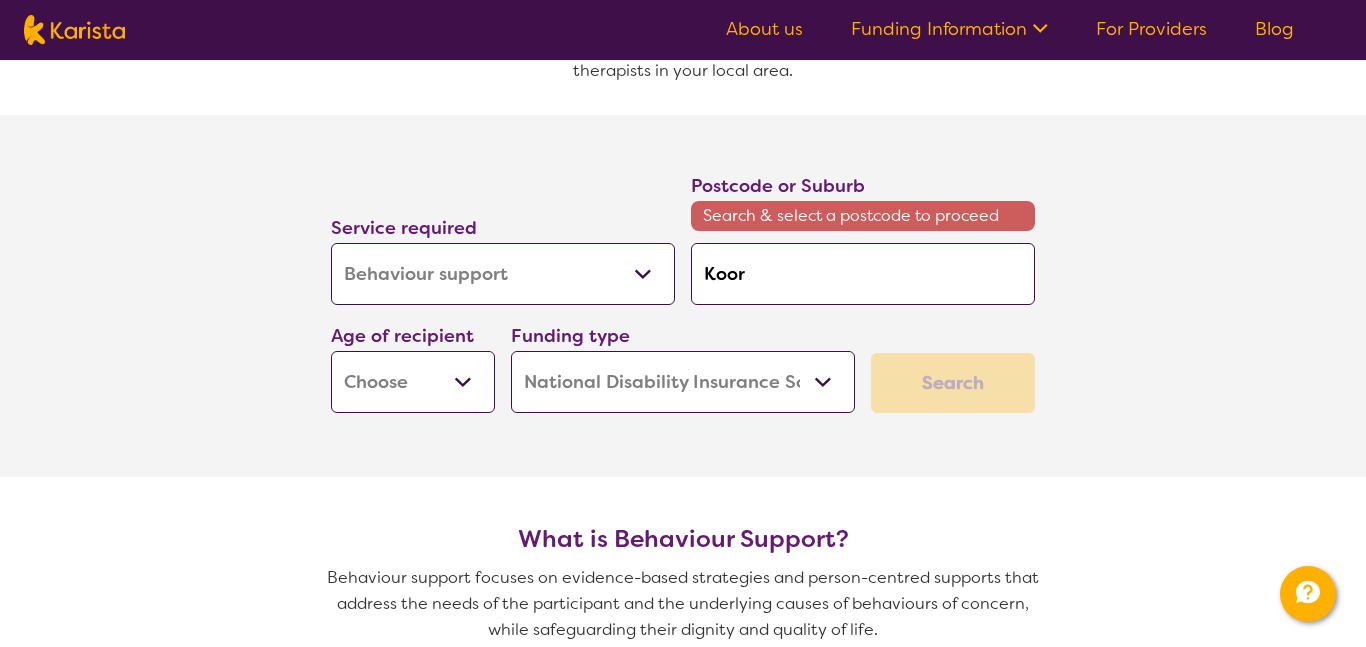type on "Koori" 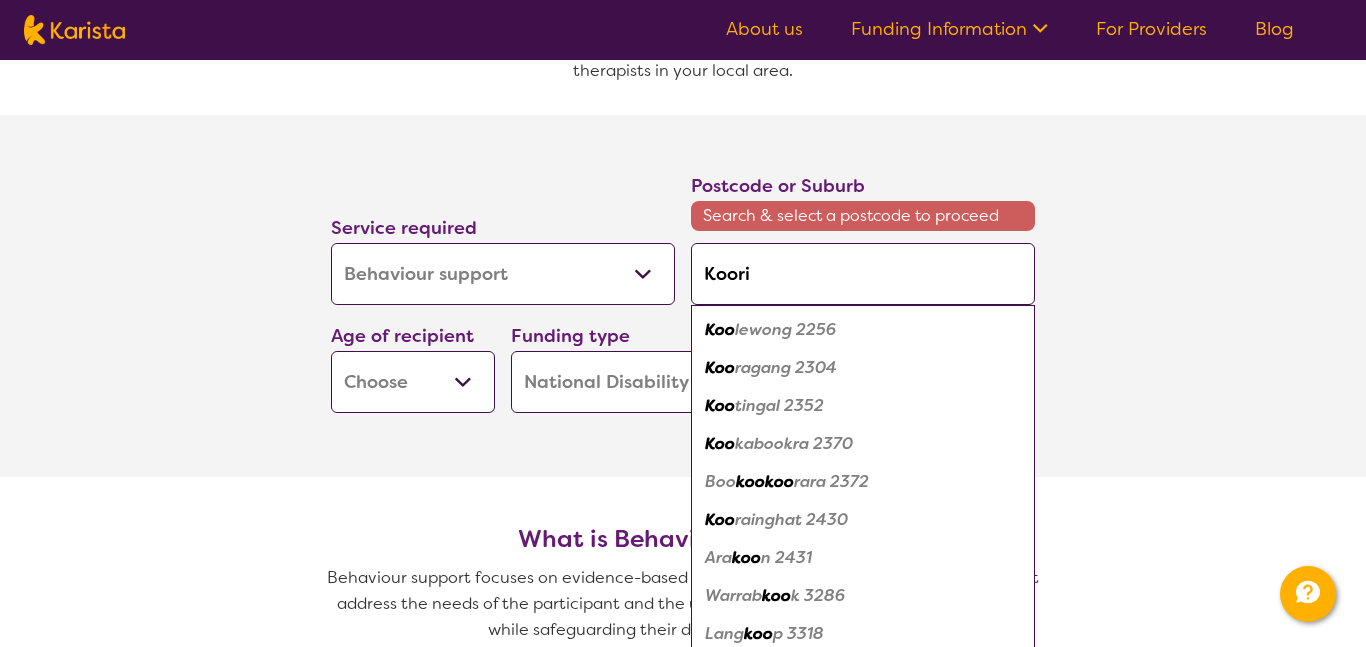 type on "Koorin" 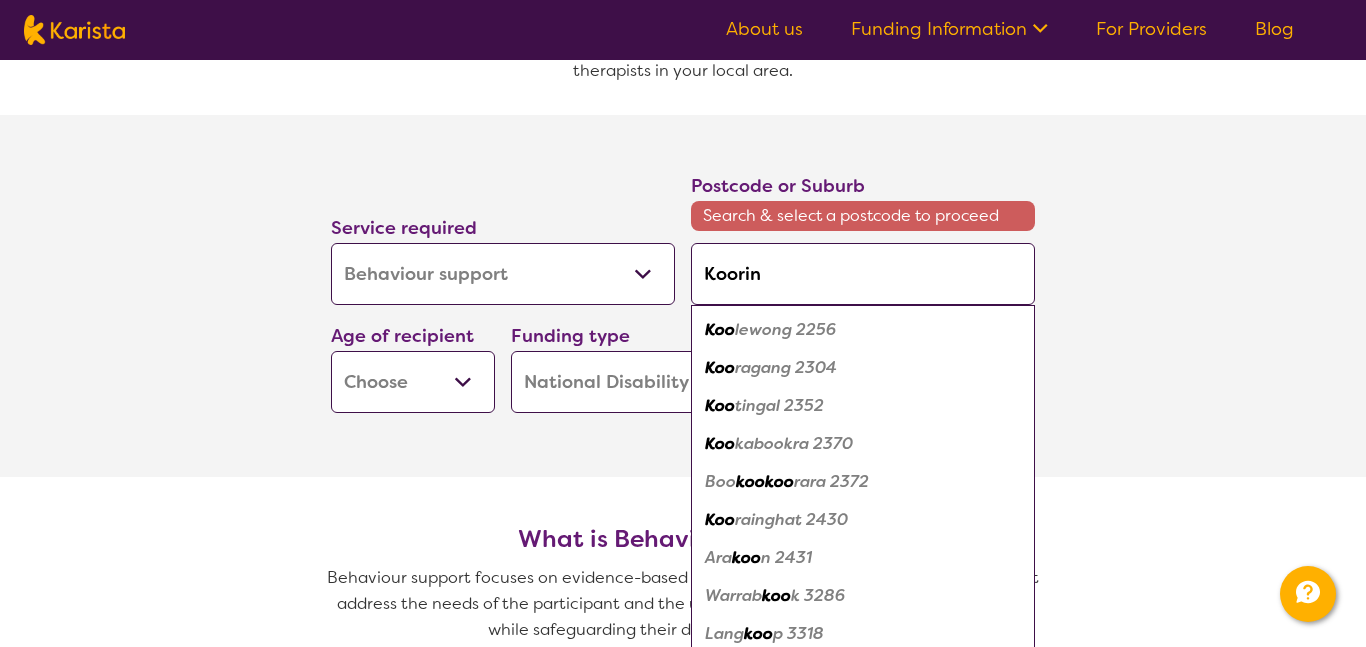 type on "Kooring" 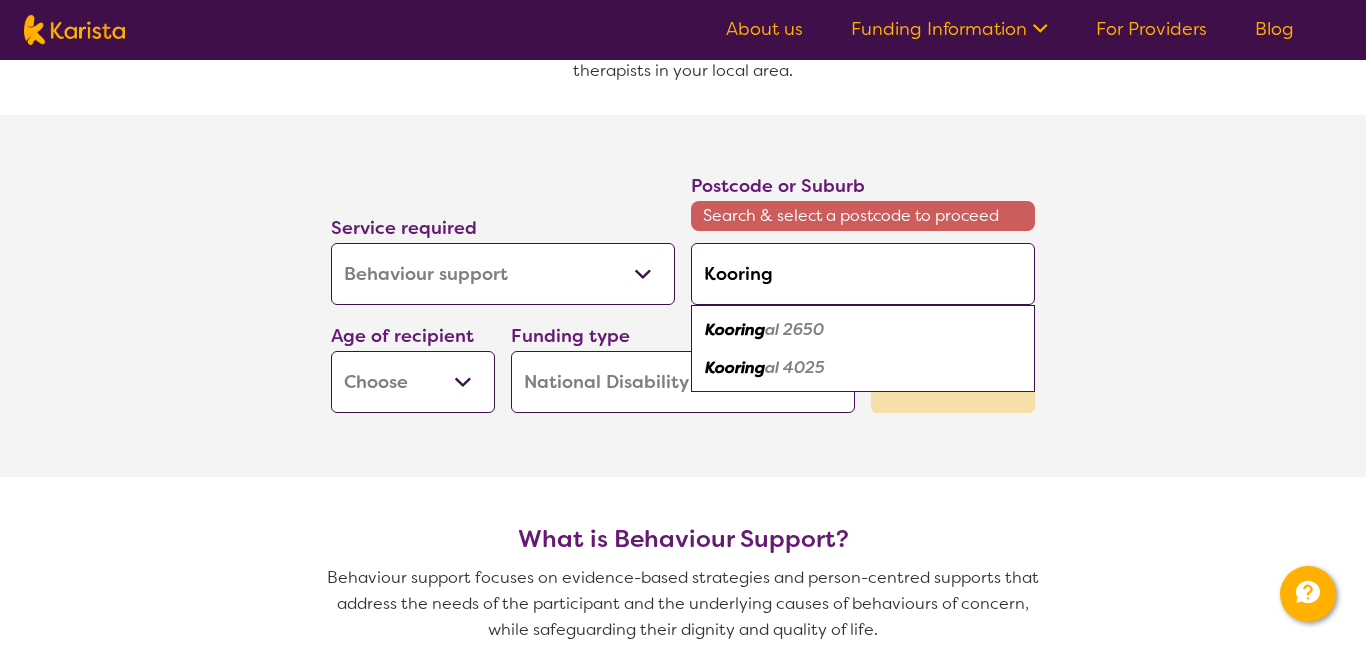 click on "al 2650" at bounding box center [794, 329] 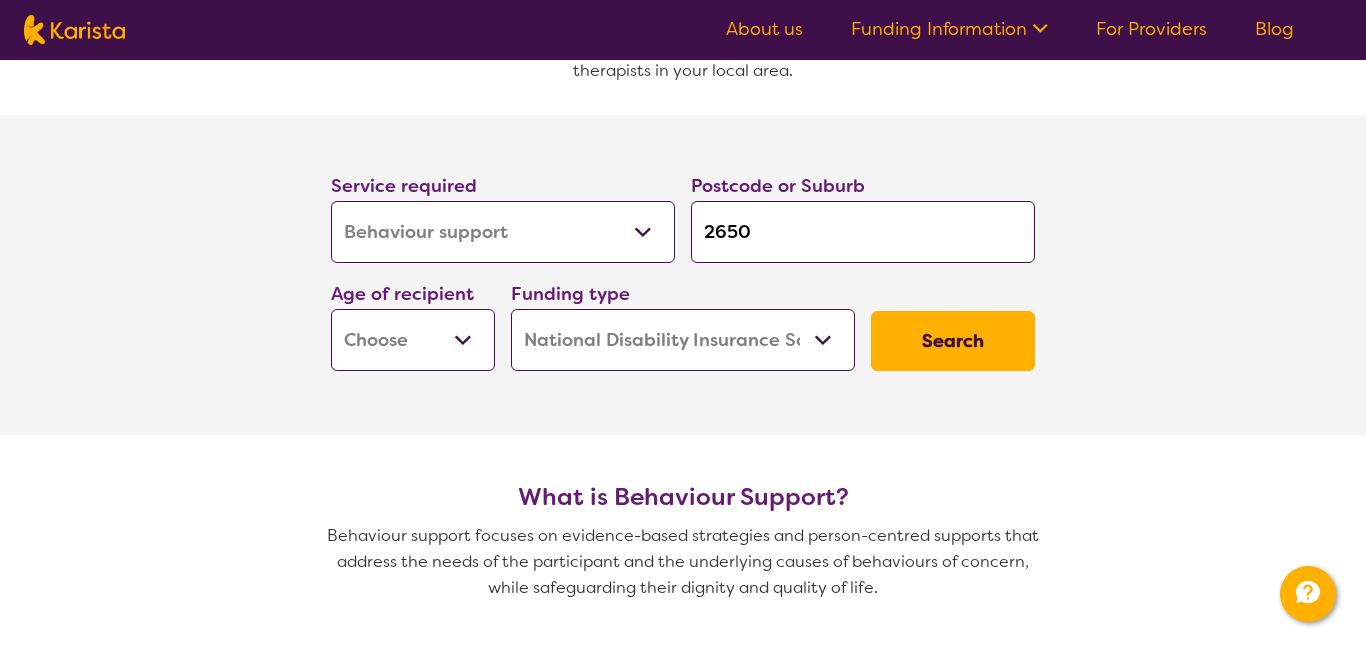 click on "Early Childhood - 0 to 9 Child - 10 to 11 Adolescent - 12 to 17 Adult - 18 to 64 Aged - [DEMOGRAPHIC_DATA]+" at bounding box center (413, 340) 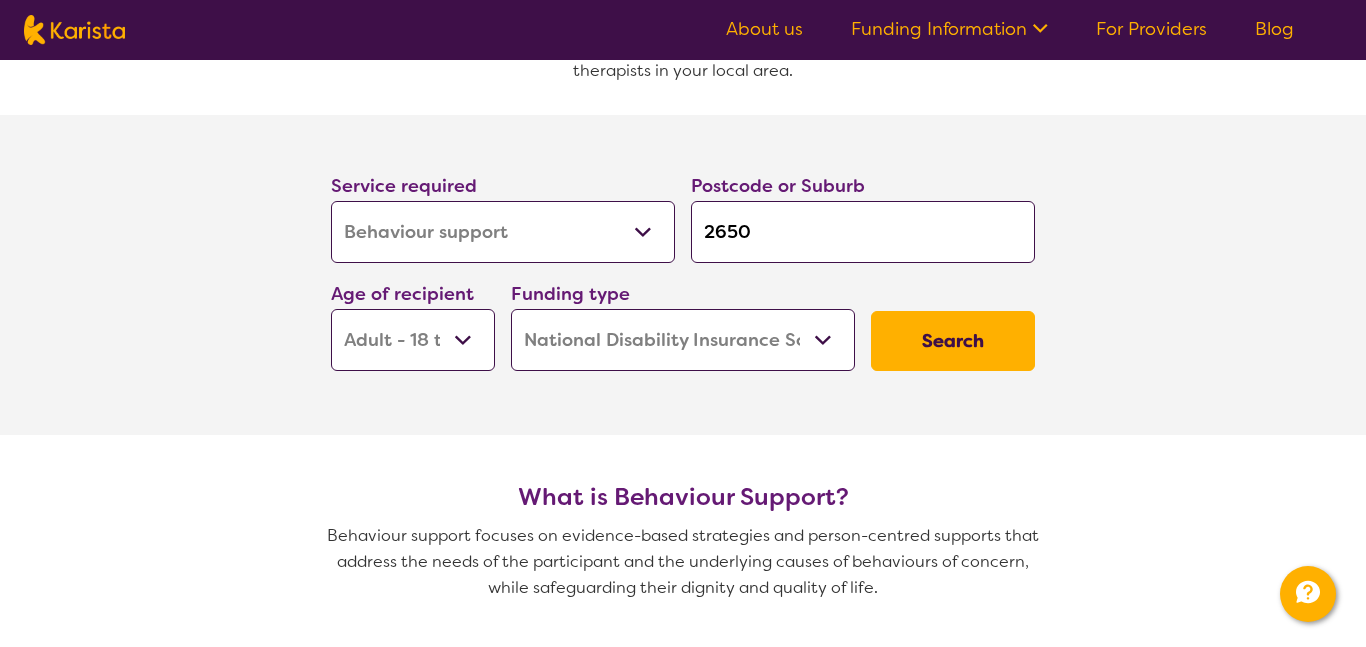 click on "Early Childhood - 0 to 9 Child - 10 to 11 Adolescent - 12 to 17 Adult - 18 to 64 Aged - [DEMOGRAPHIC_DATA]+" at bounding box center [413, 340] 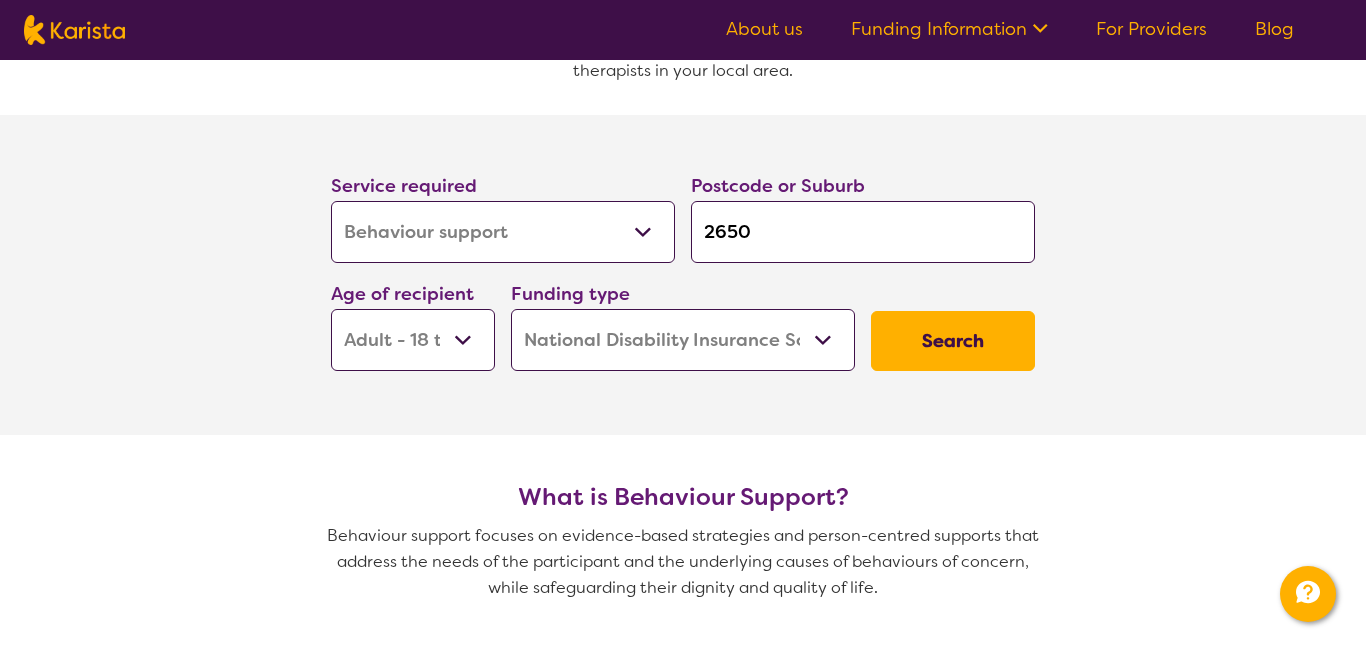 select on "AD" 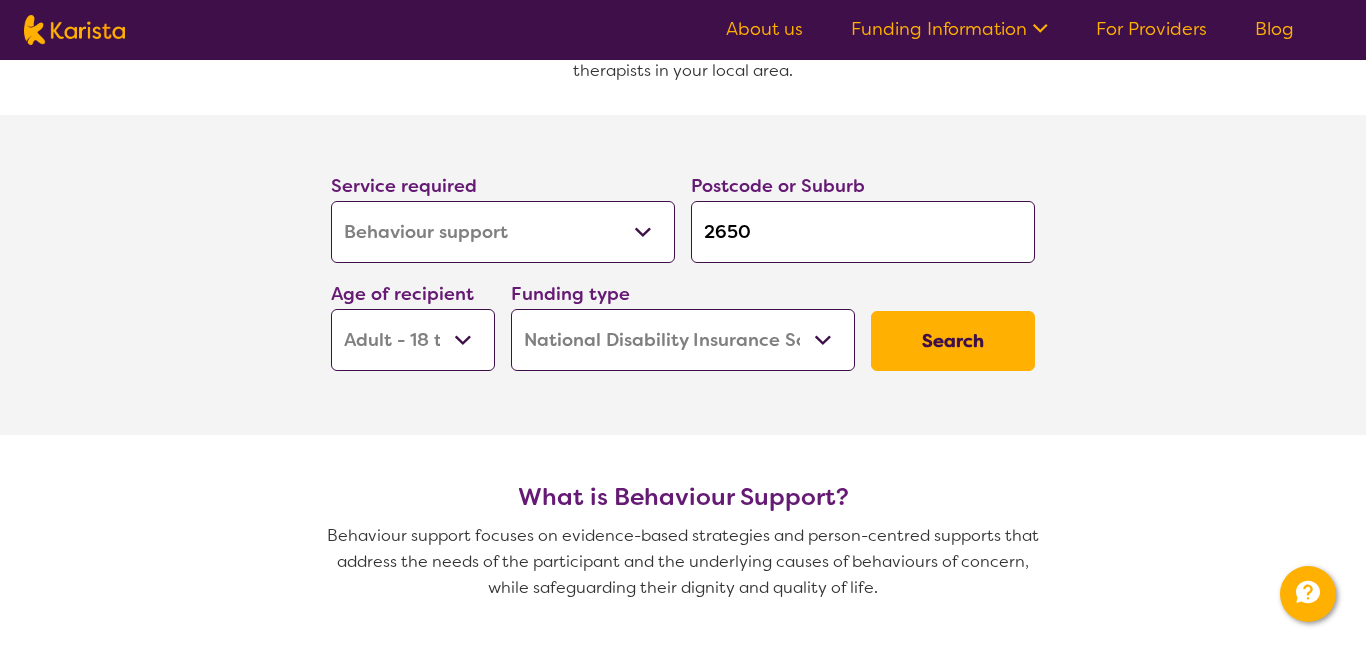 click on "Home Care Package (HCP) National Disability Insurance Scheme (NDIS) I don't know" at bounding box center [683, 340] 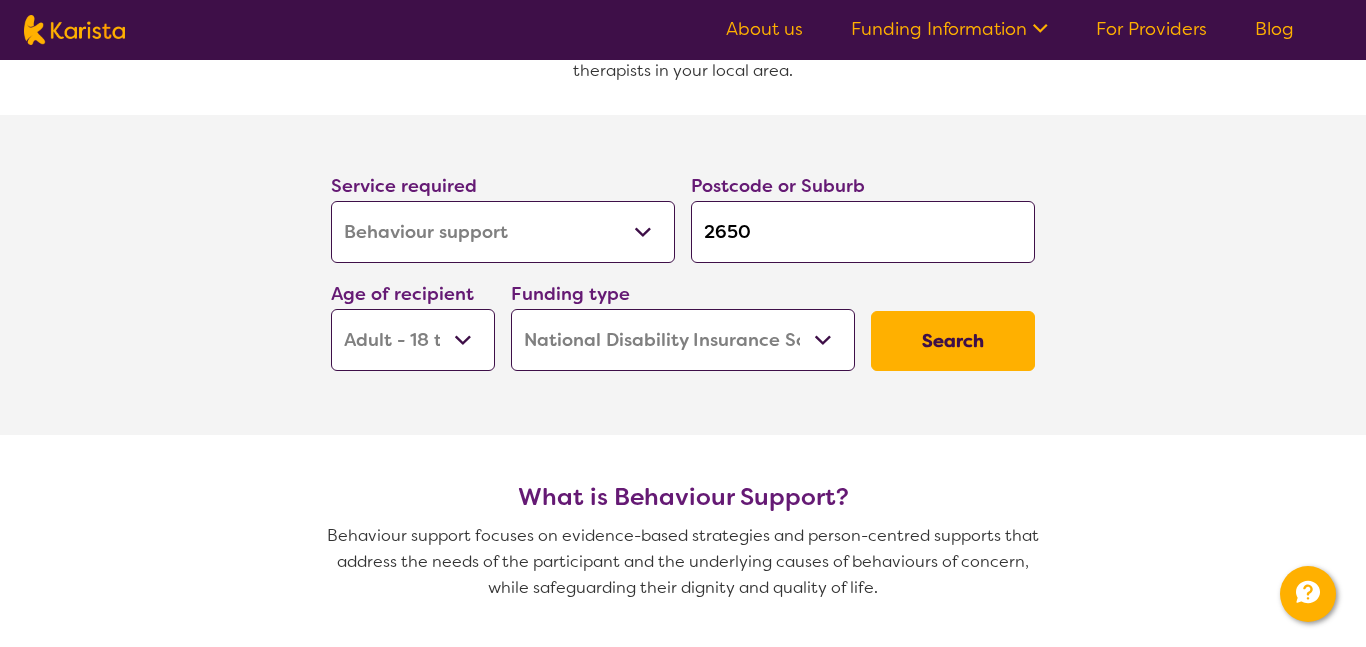 click on "Home Care Package (HCP) National Disability Insurance Scheme (NDIS) I don't know" at bounding box center (683, 340) 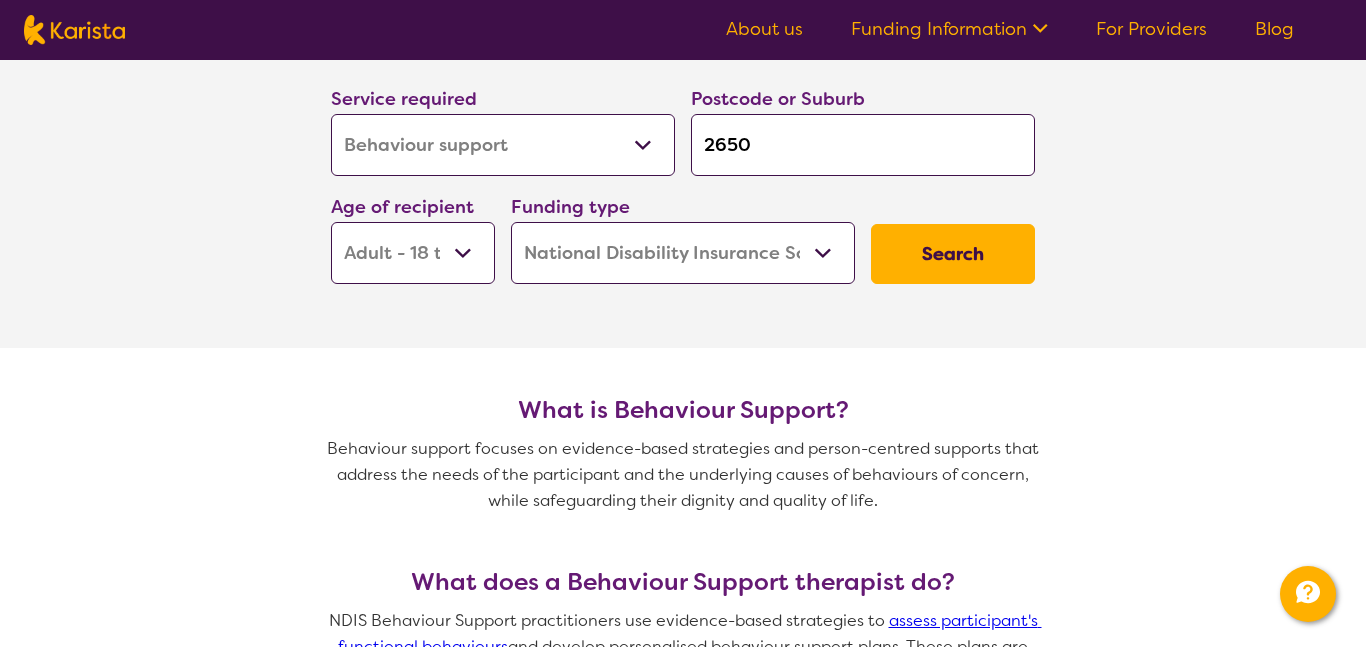 scroll, scrollTop: 479, scrollLeft: 0, axis: vertical 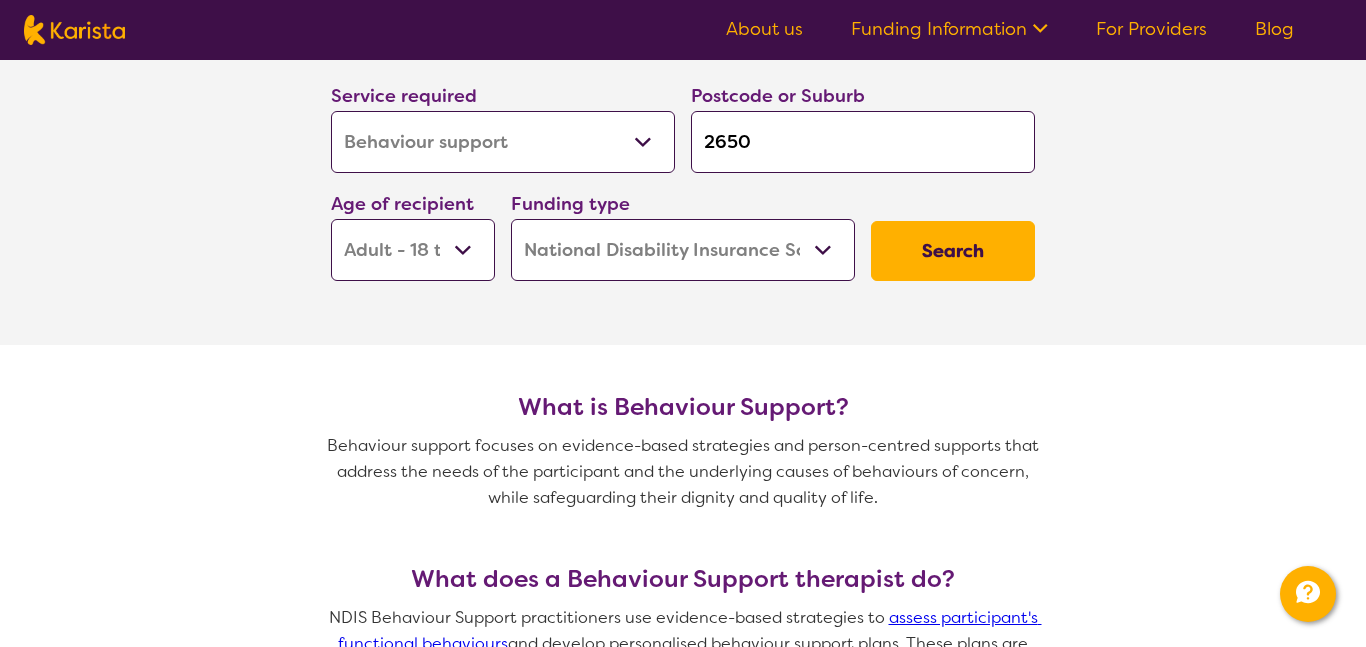 click on "Search" at bounding box center [953, 251] 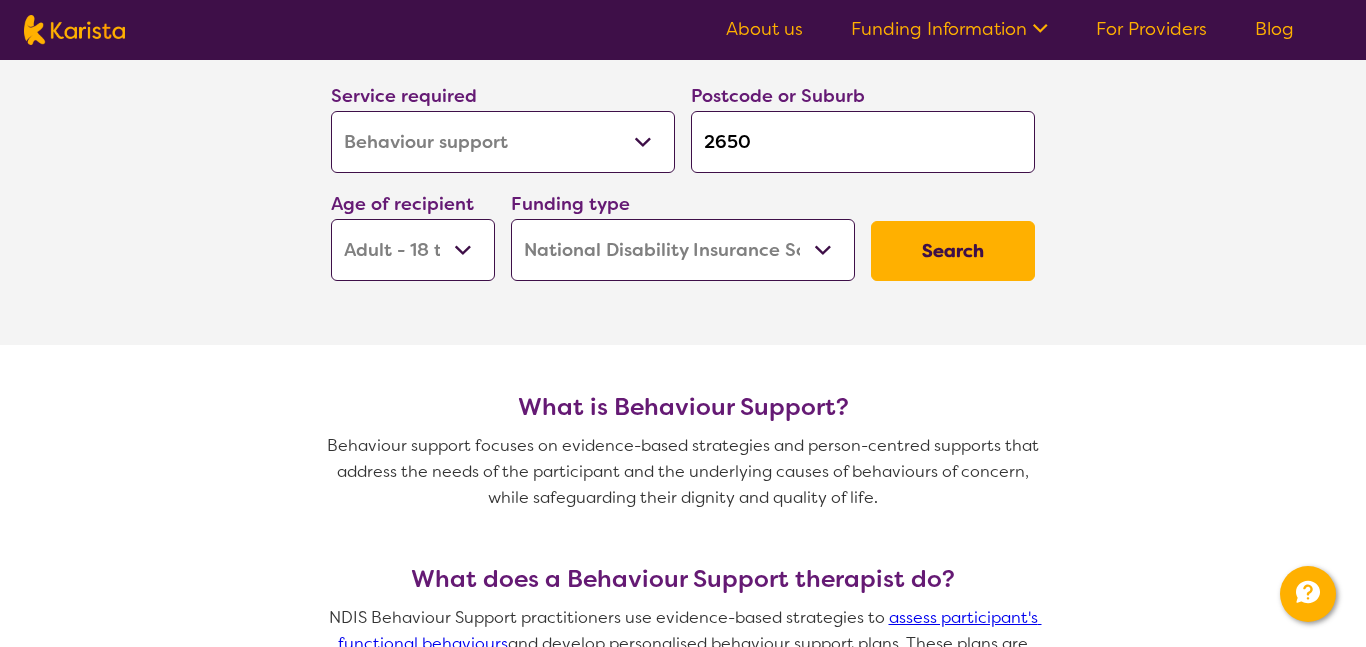 scroll, scrollTop: 0, scrollLeft: 0, axis: both 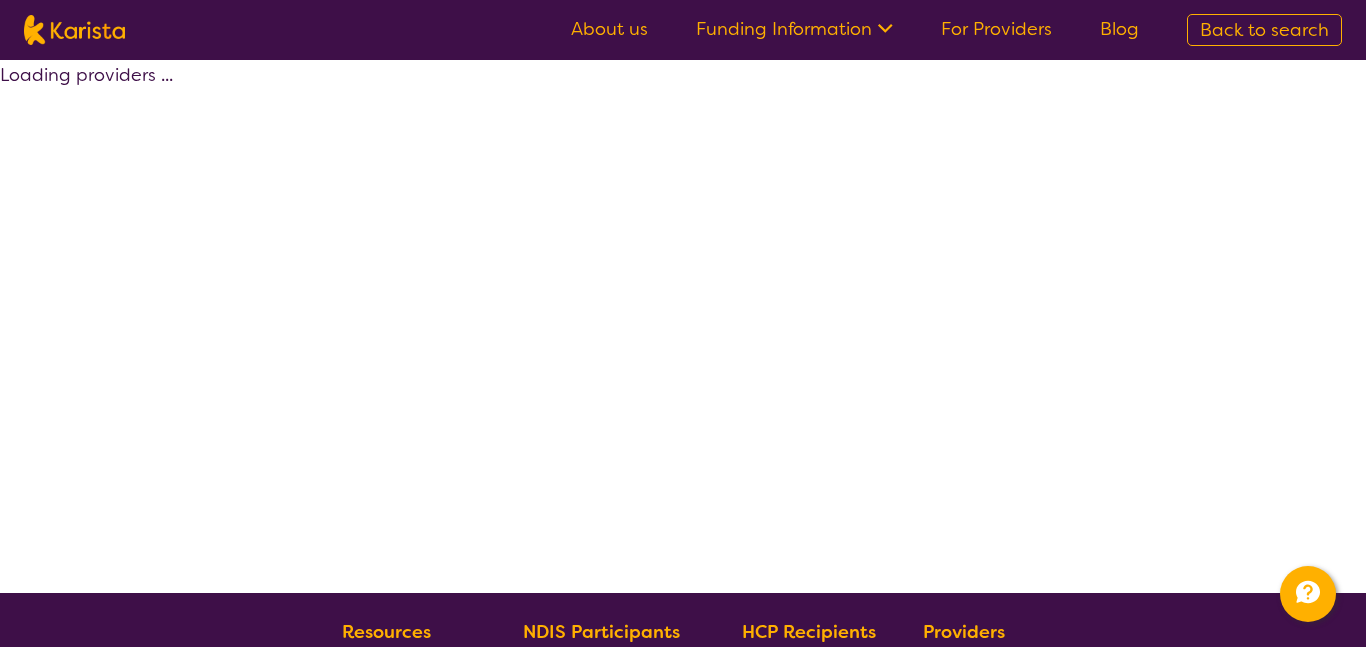 select on "by_score" 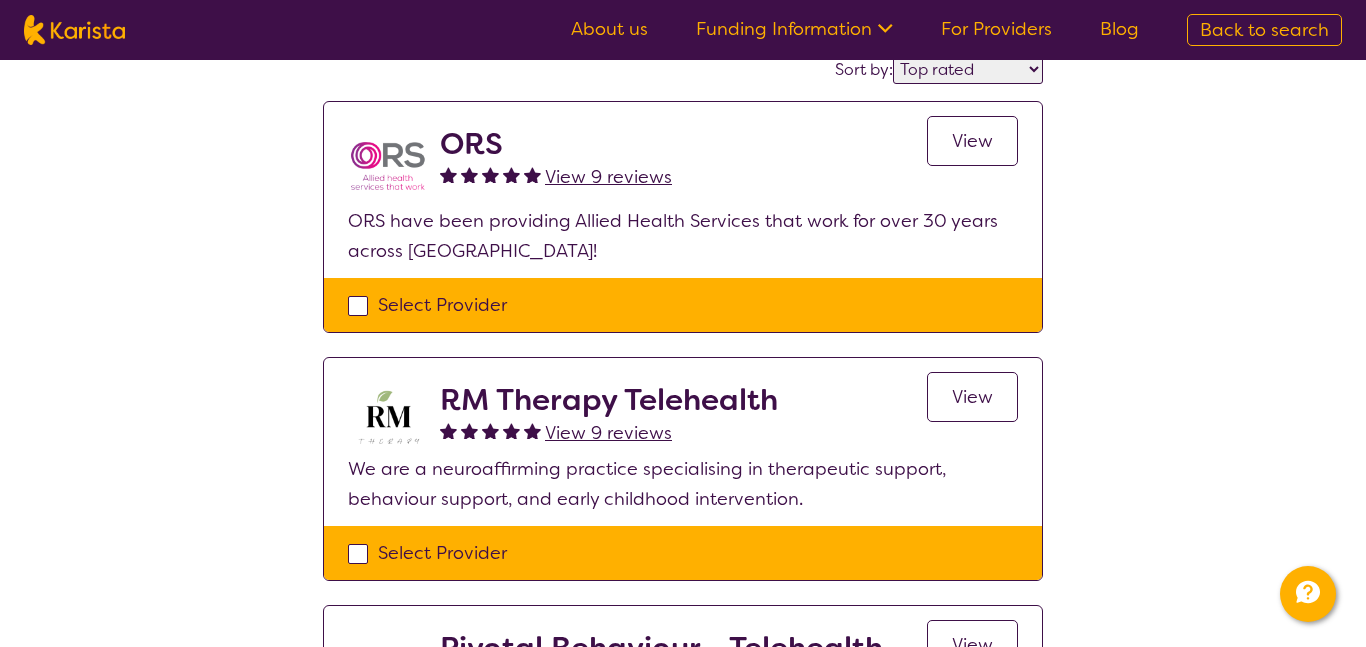 scroll, scrollTop: 184, scrollLeft: 0, axis: vertical 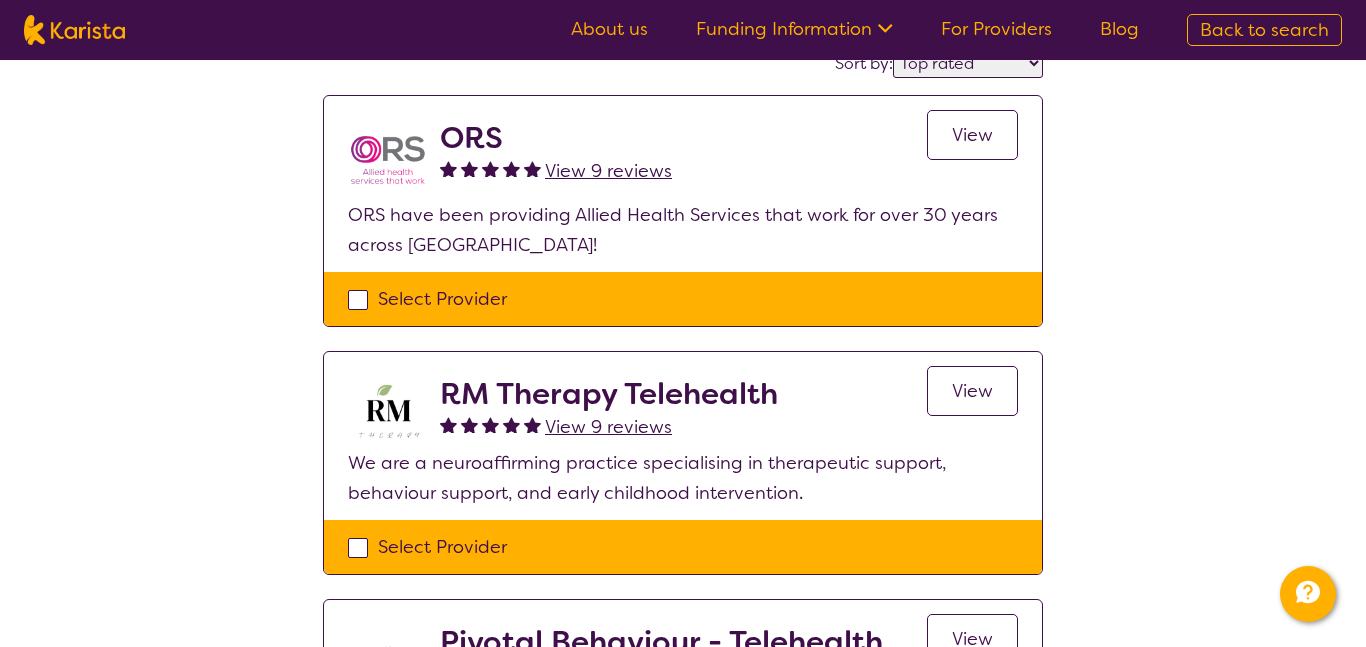 click on "View" at bounding box center [972, 391] 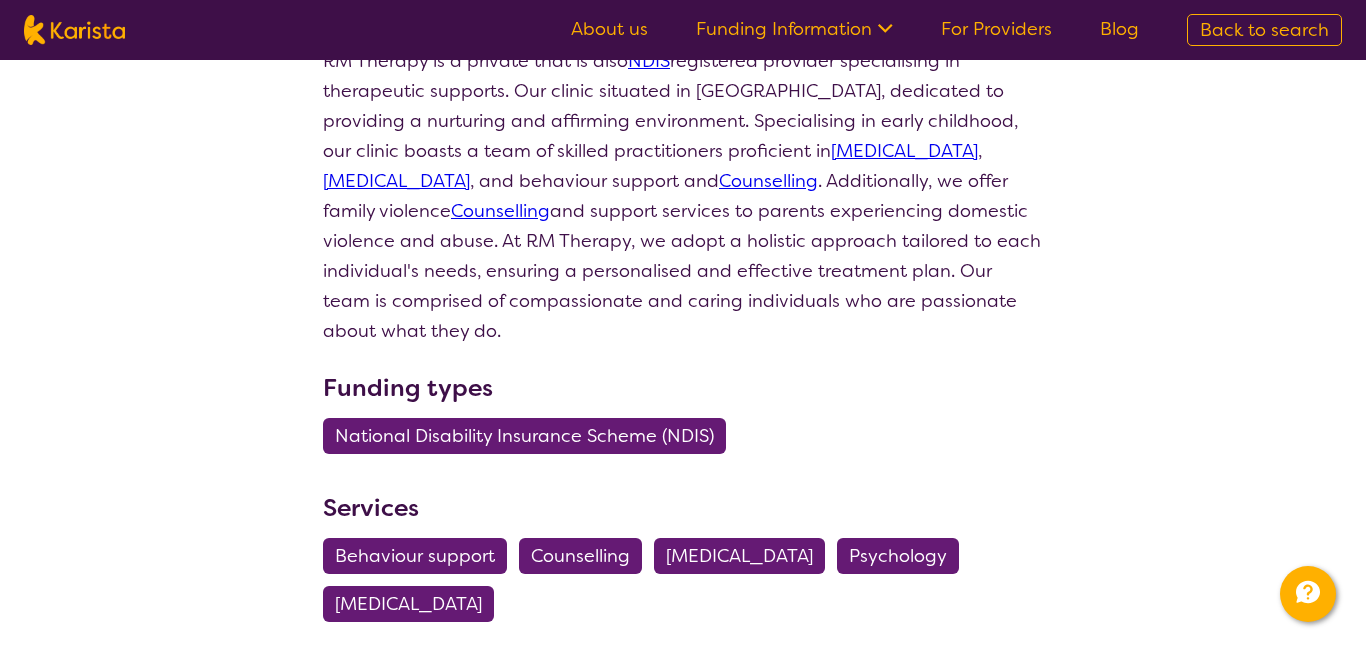scroll, scrollTop: 0, scrollLeft: 0, axis: both 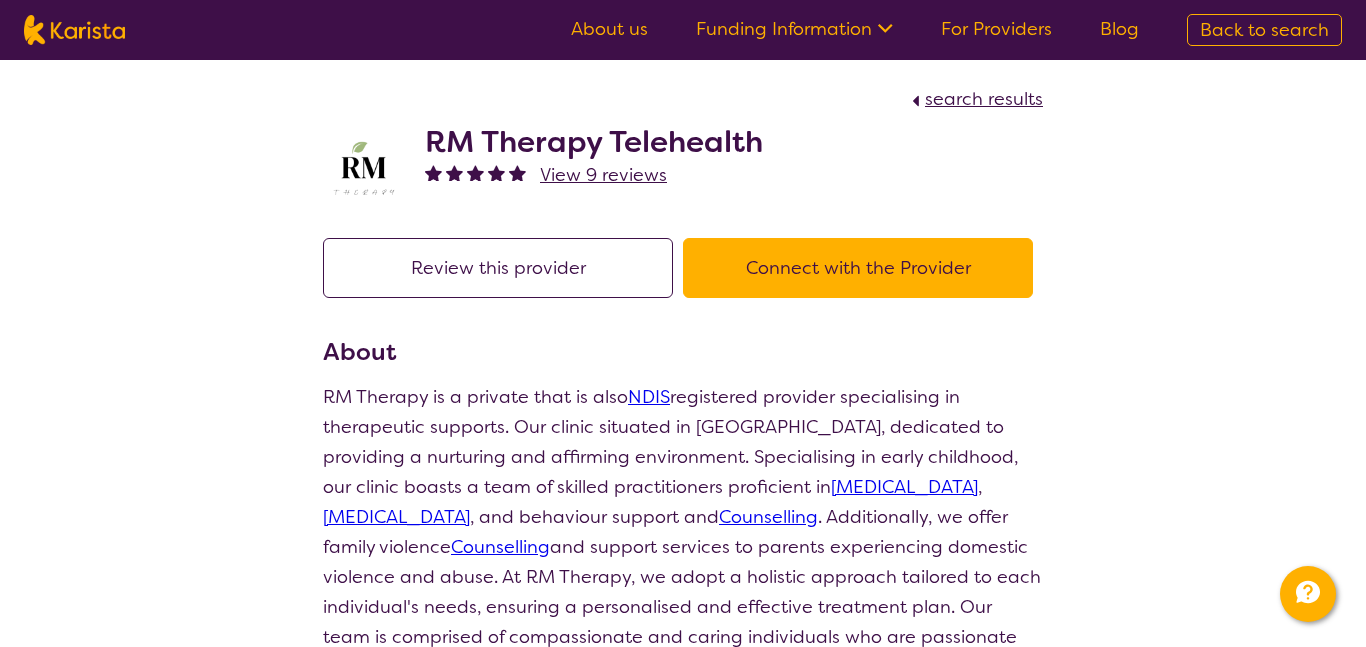click on "Connect with the Provider" at bounding box center (858, 268) 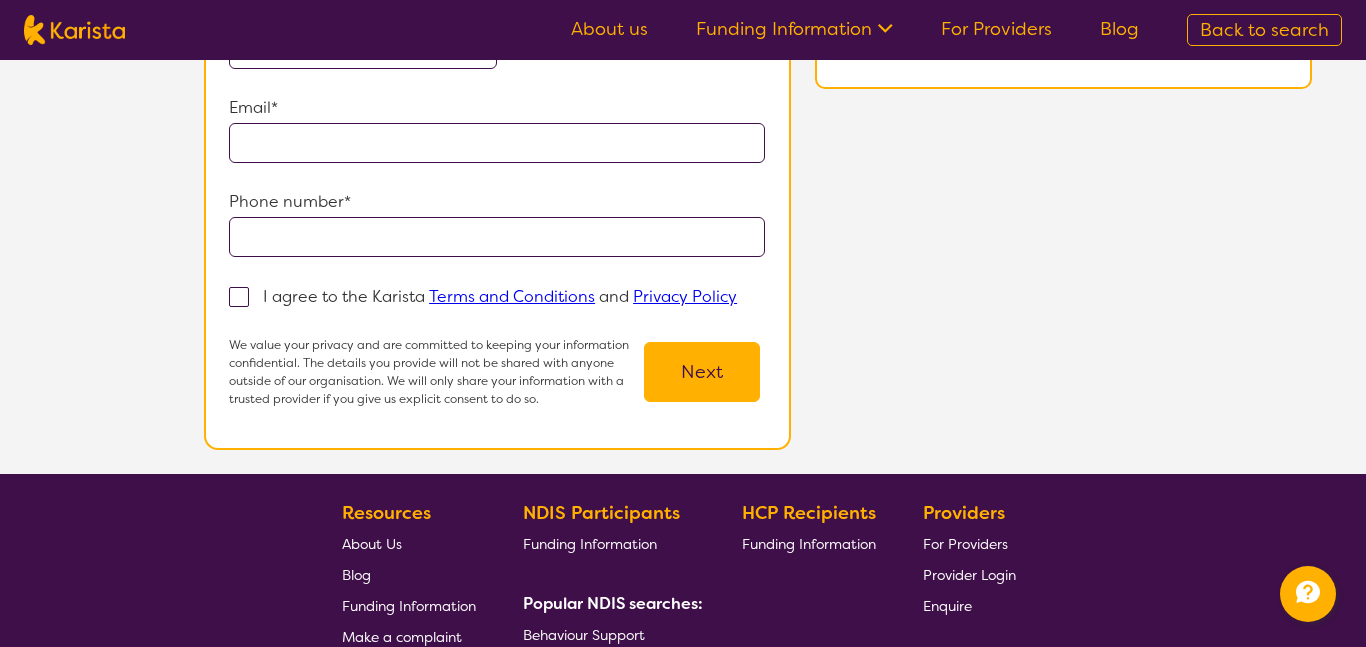 scroll, scrollTop: 0, scrollLeft: 0, axis: both 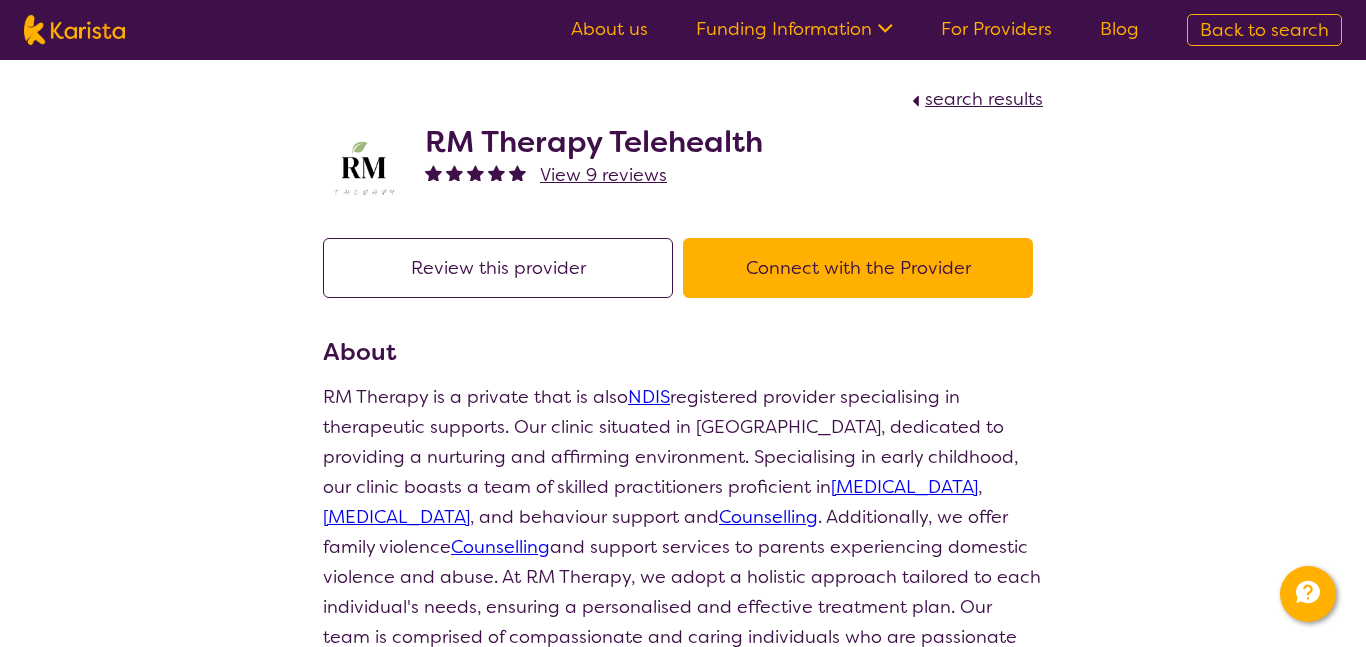 click on "Connect with the Provider" at bounding box center (858, 268) 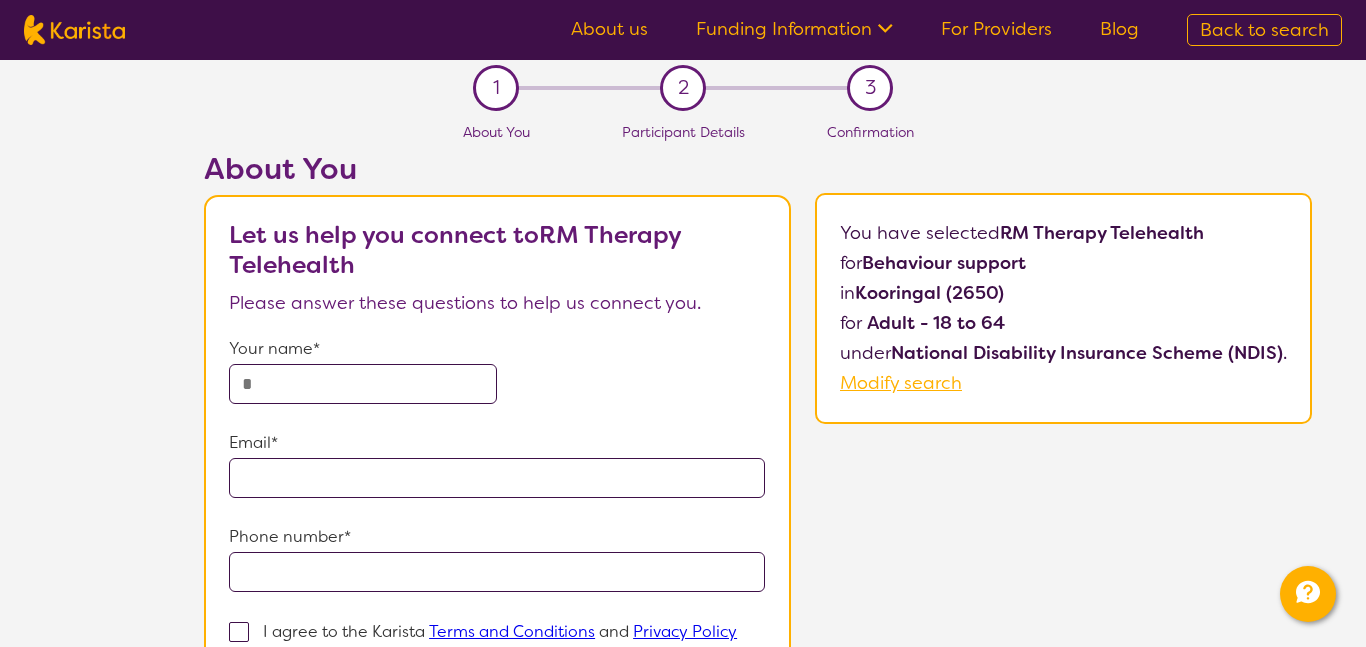 scroll, scrollTop: 0, scrollLeft: 0, axis: both 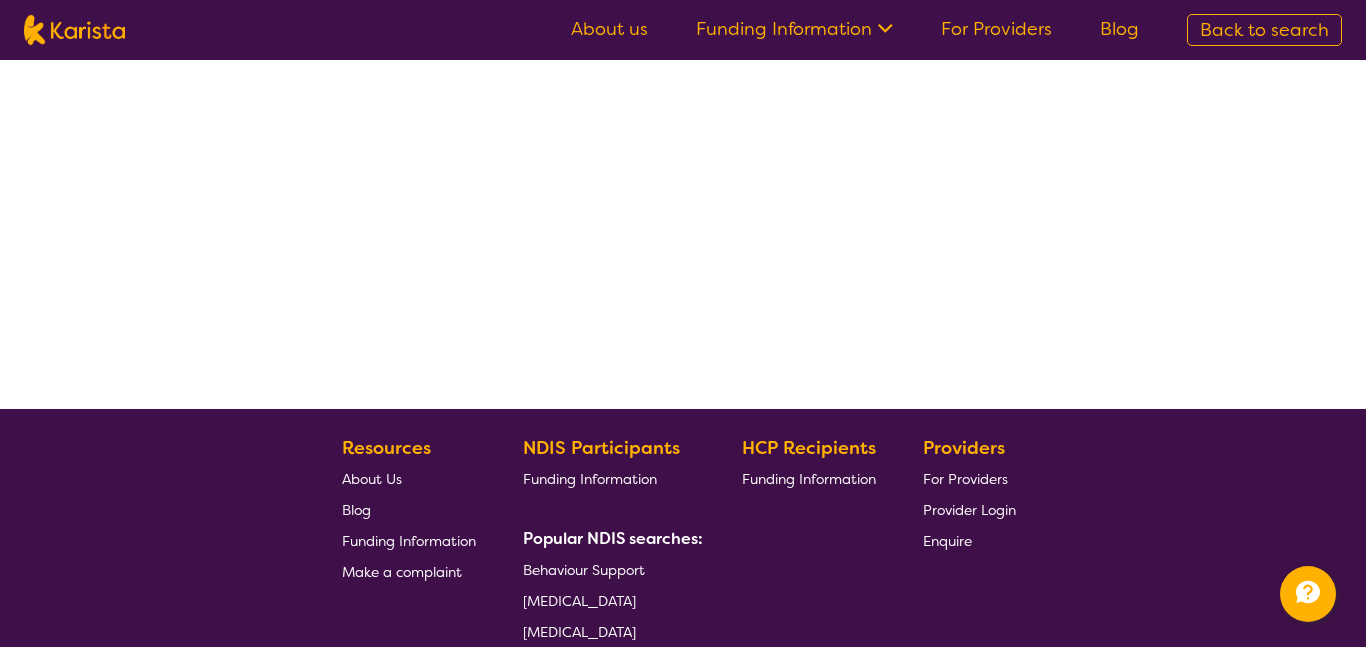 select on "by_score" 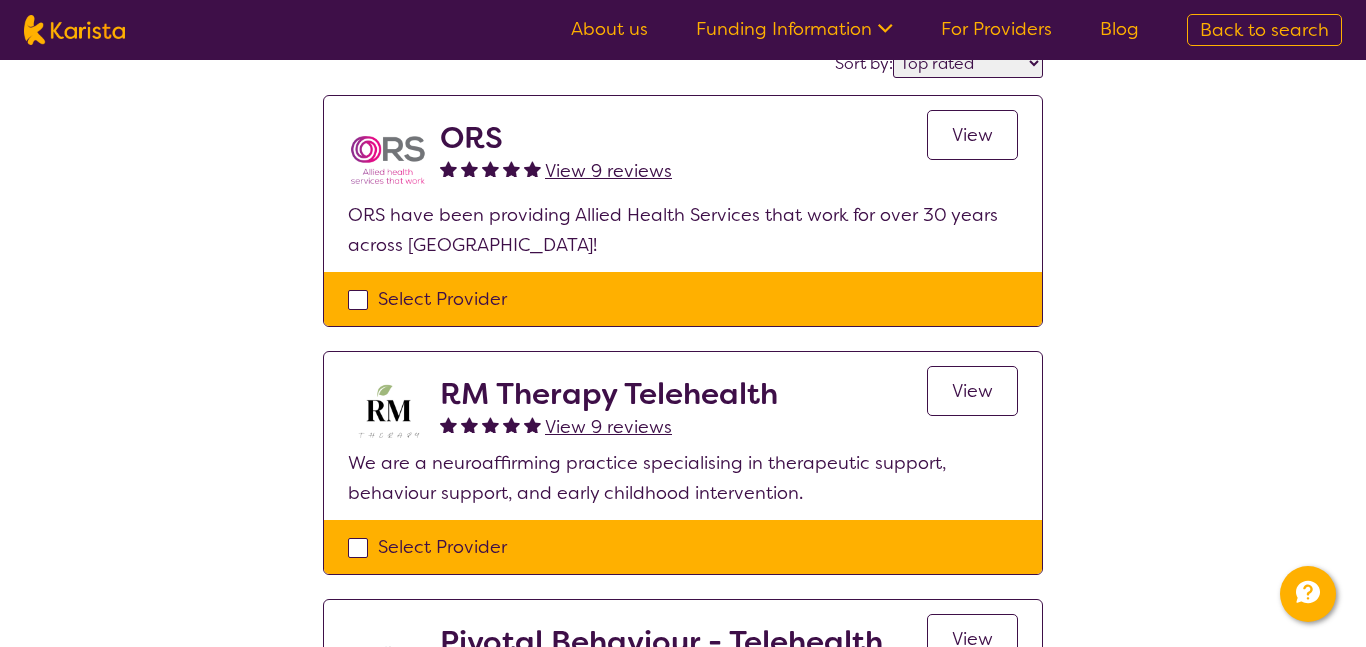 click on "View" at bounding box center [972, 135] 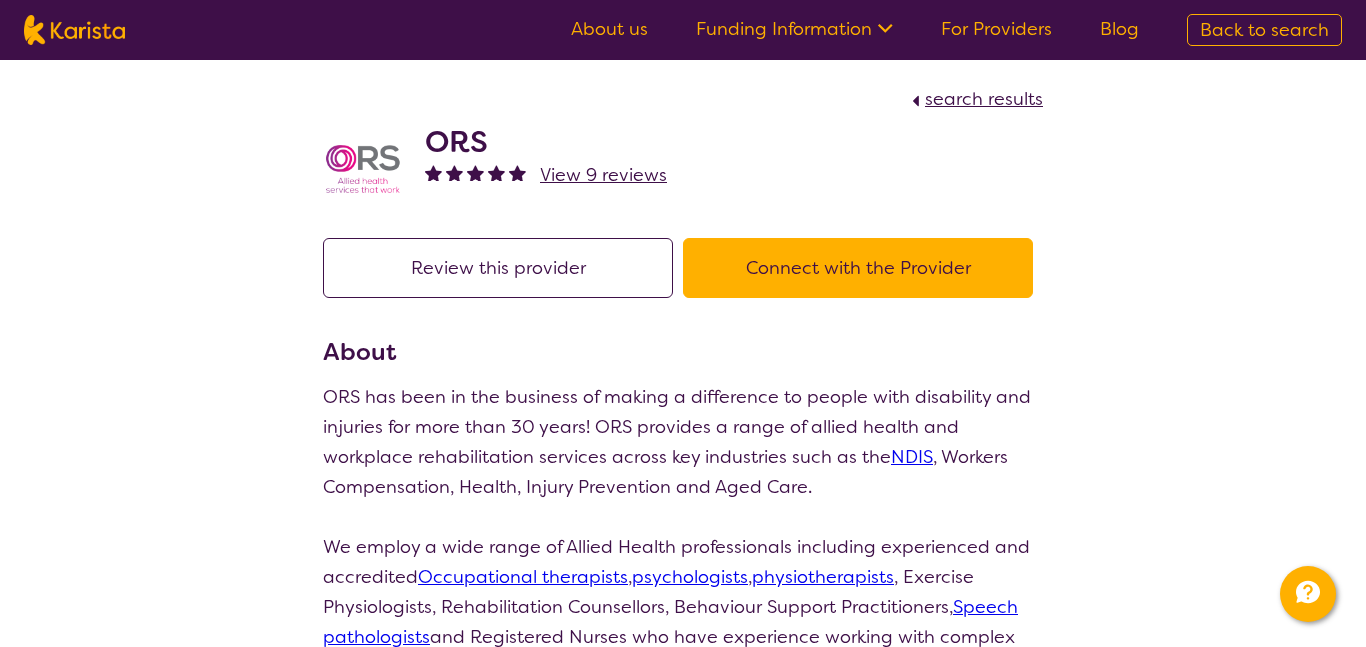 click on "Connect with the Provider" at bounding box center [858, 268] 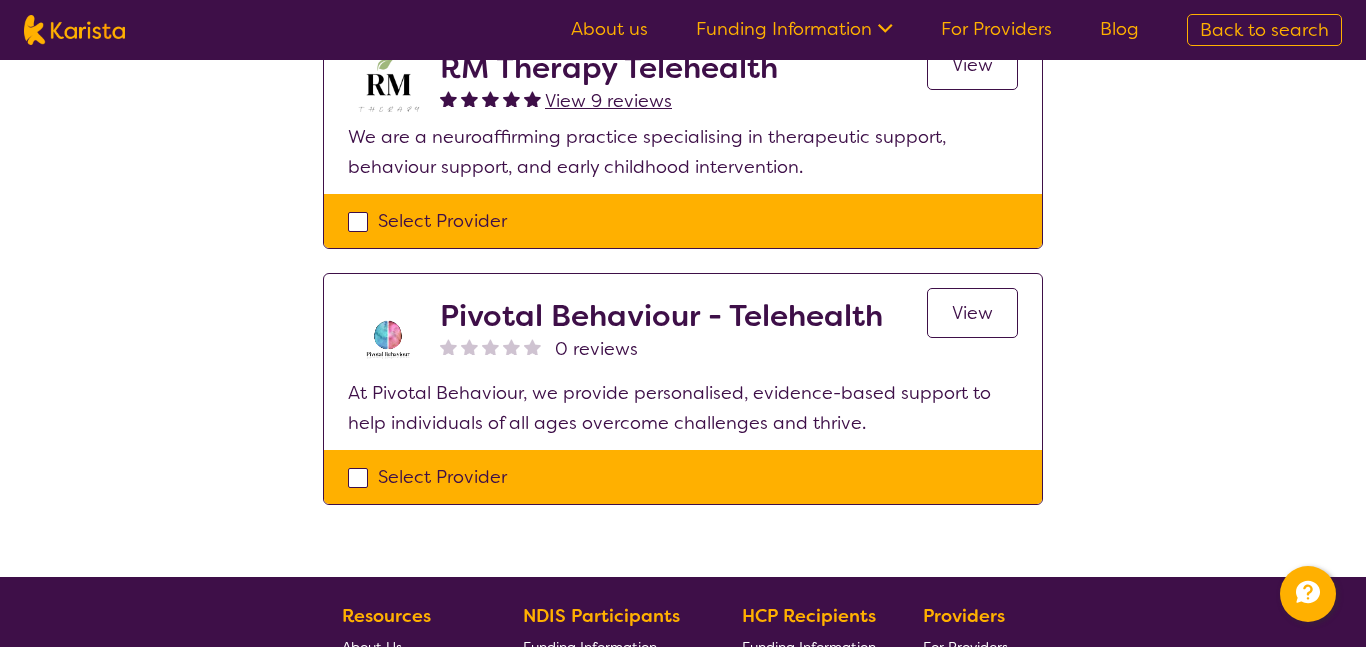 scroll, scrollTop: 517, scrollLeft: 0, axis: vertical 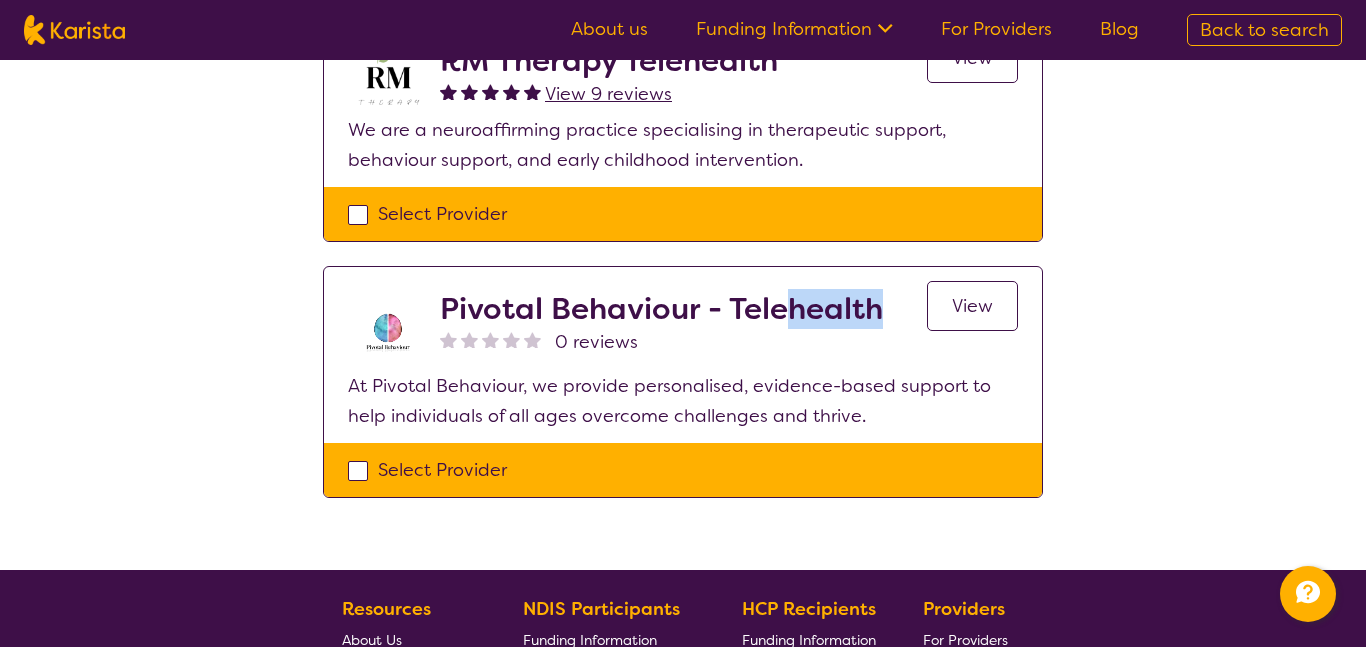 drag, startPoint x: 878, startPoint y: 297, endPoint x: 795, endPoint y: 308, distance: 83.725746 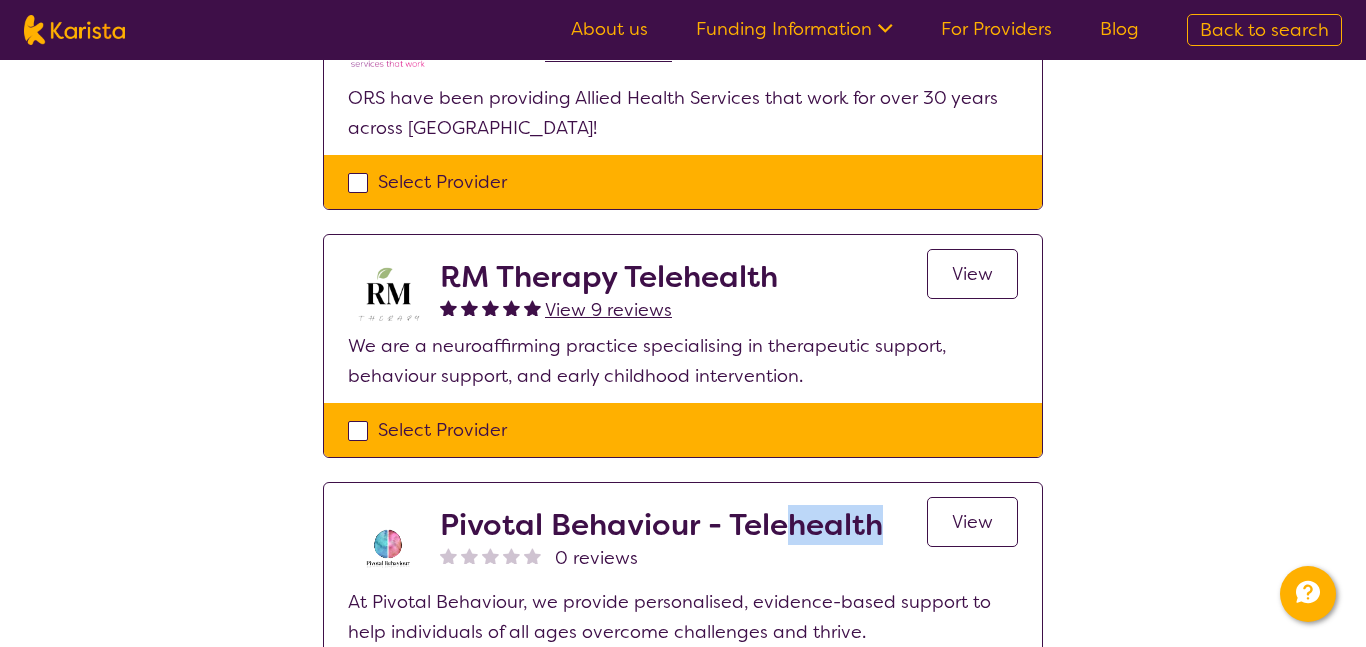 scroll, scrollTop: 303, scrollLeft: 0, axis: vertical 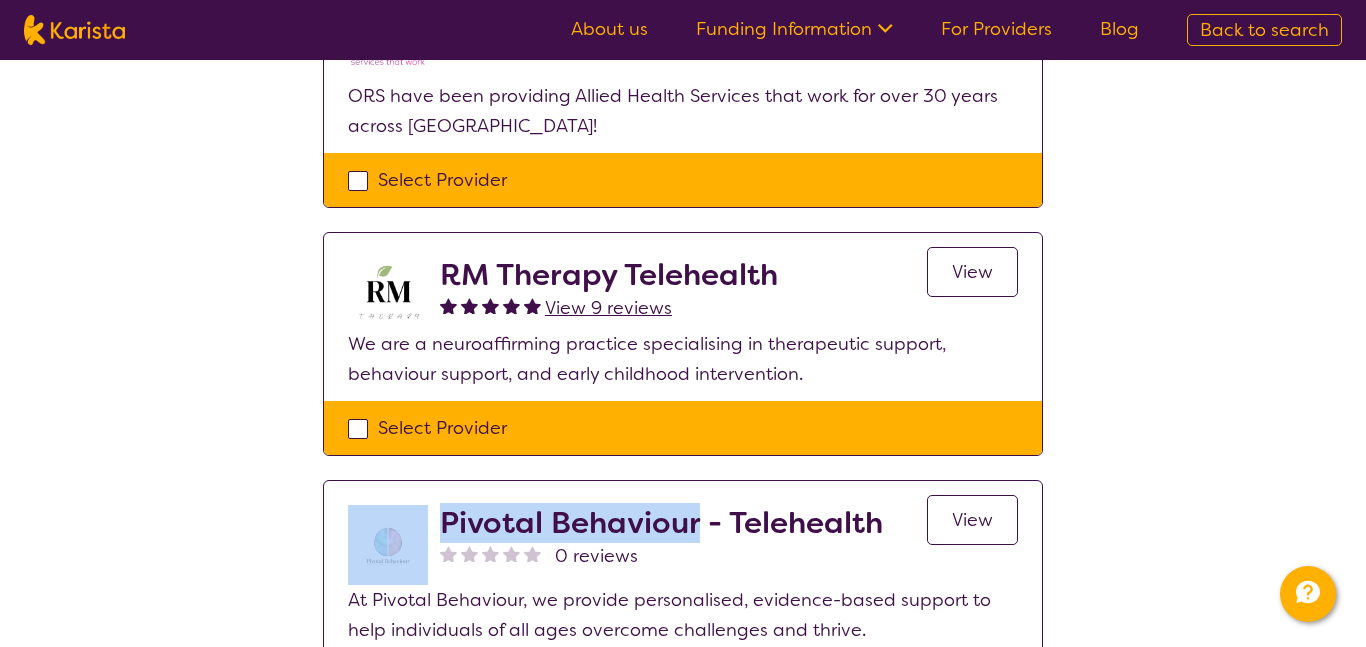drag, startPoint x: 699, startPoint y: 522, endPoint x: 399, endPoint y: 530, distance: 300.10666 